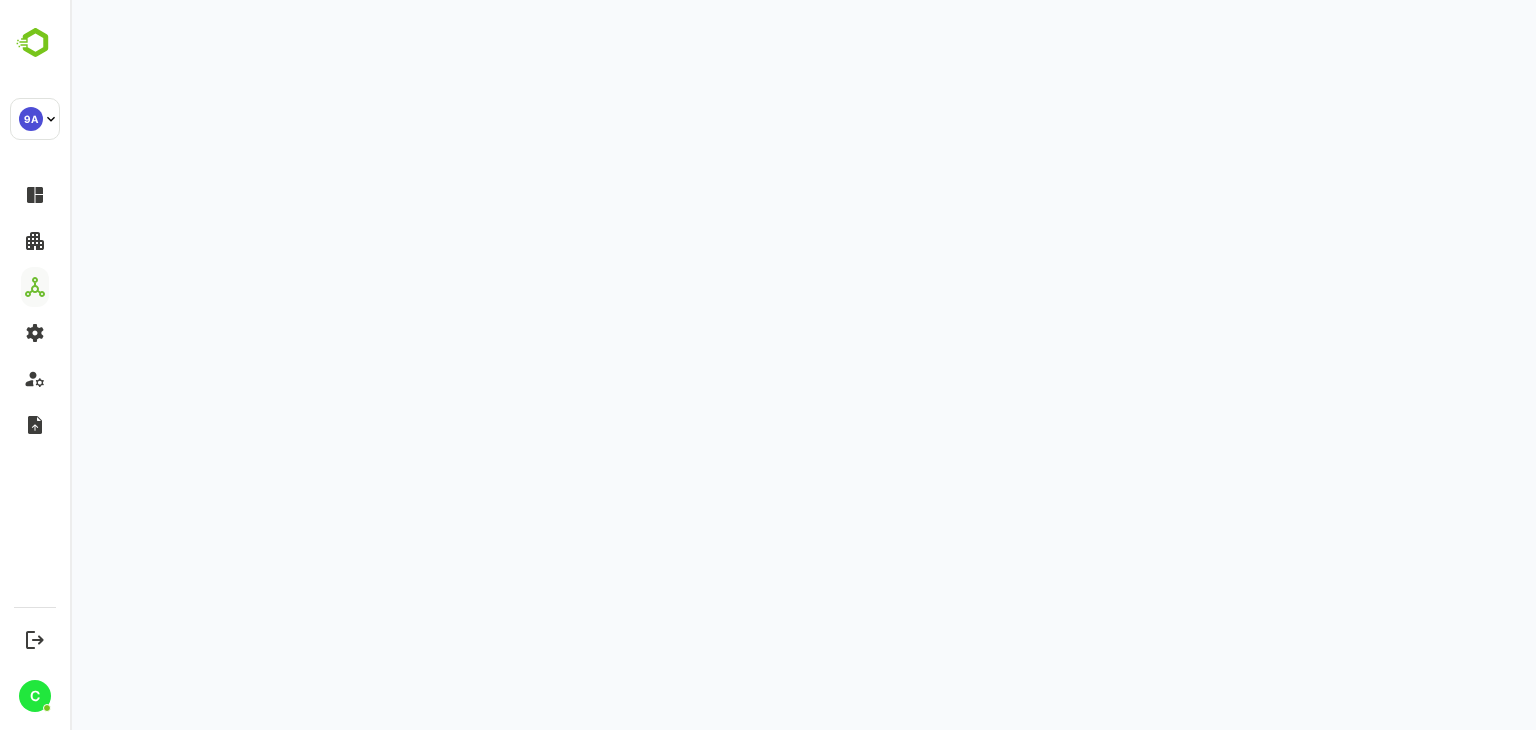 scroll, scrollTop: 0, scrollLeft: 0, axis: both 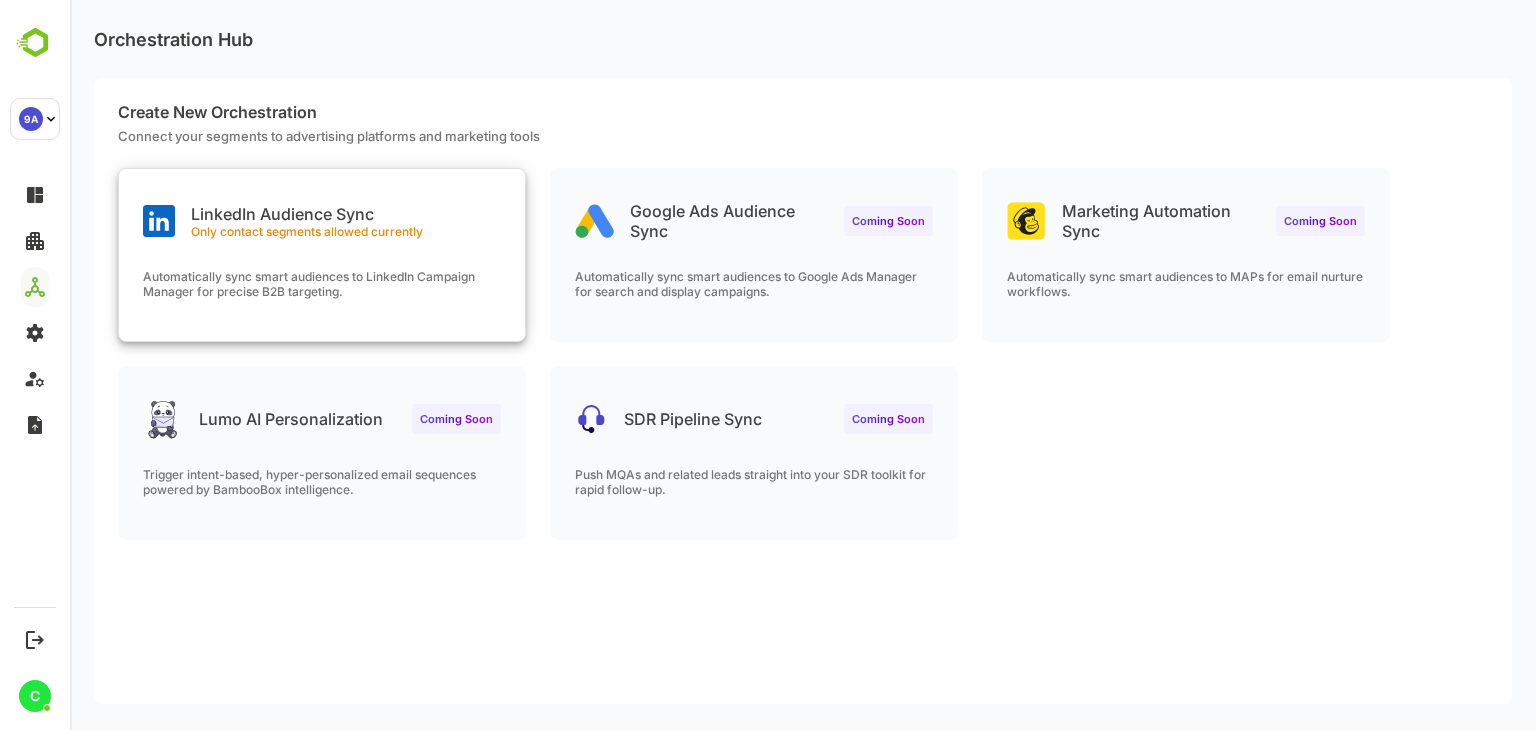 click on "Automatically sync smart audiences to LinkedIn Campaign Manager for precise B2B targeting." at bounding box center [322, 284] 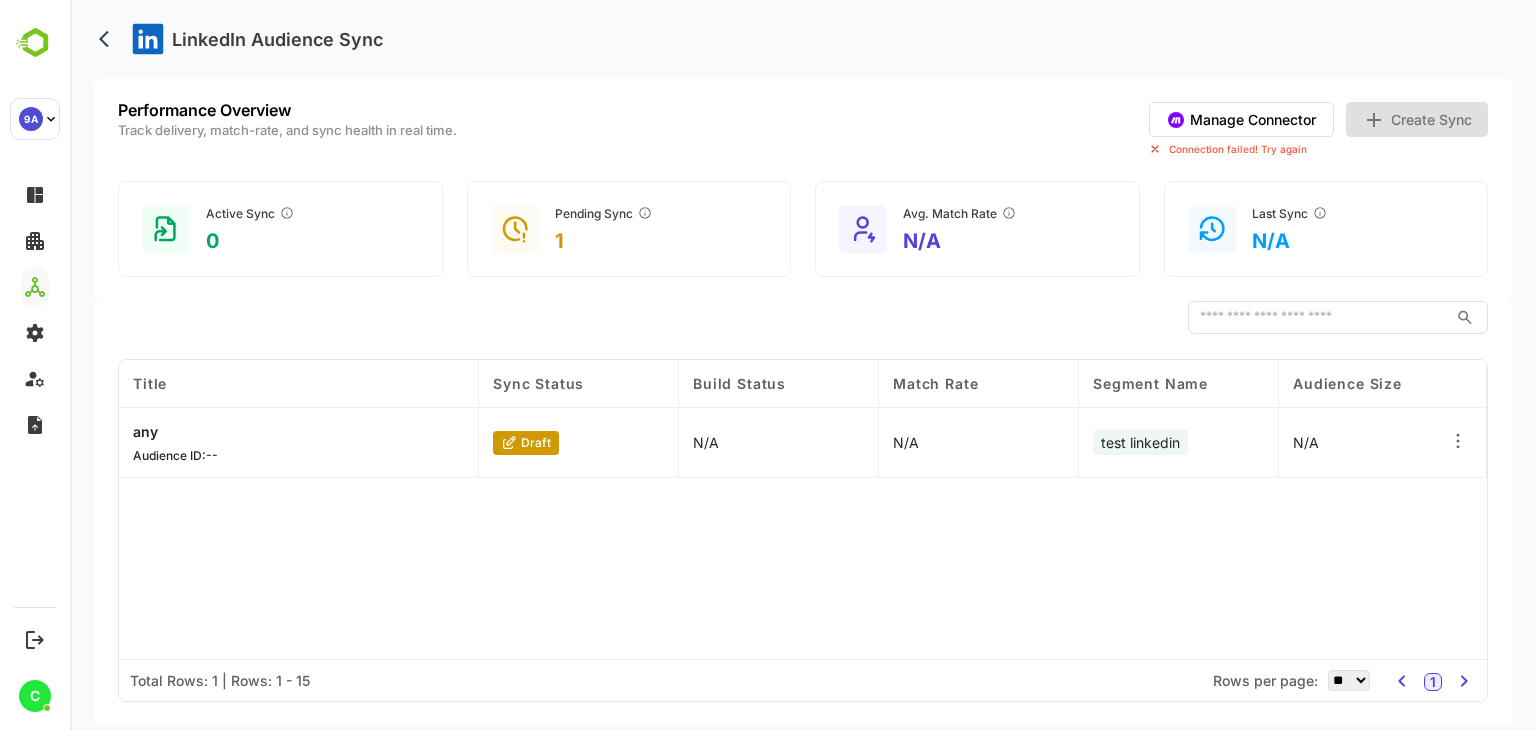 click on "Manage Connector" at bounding box center (1241, 119) 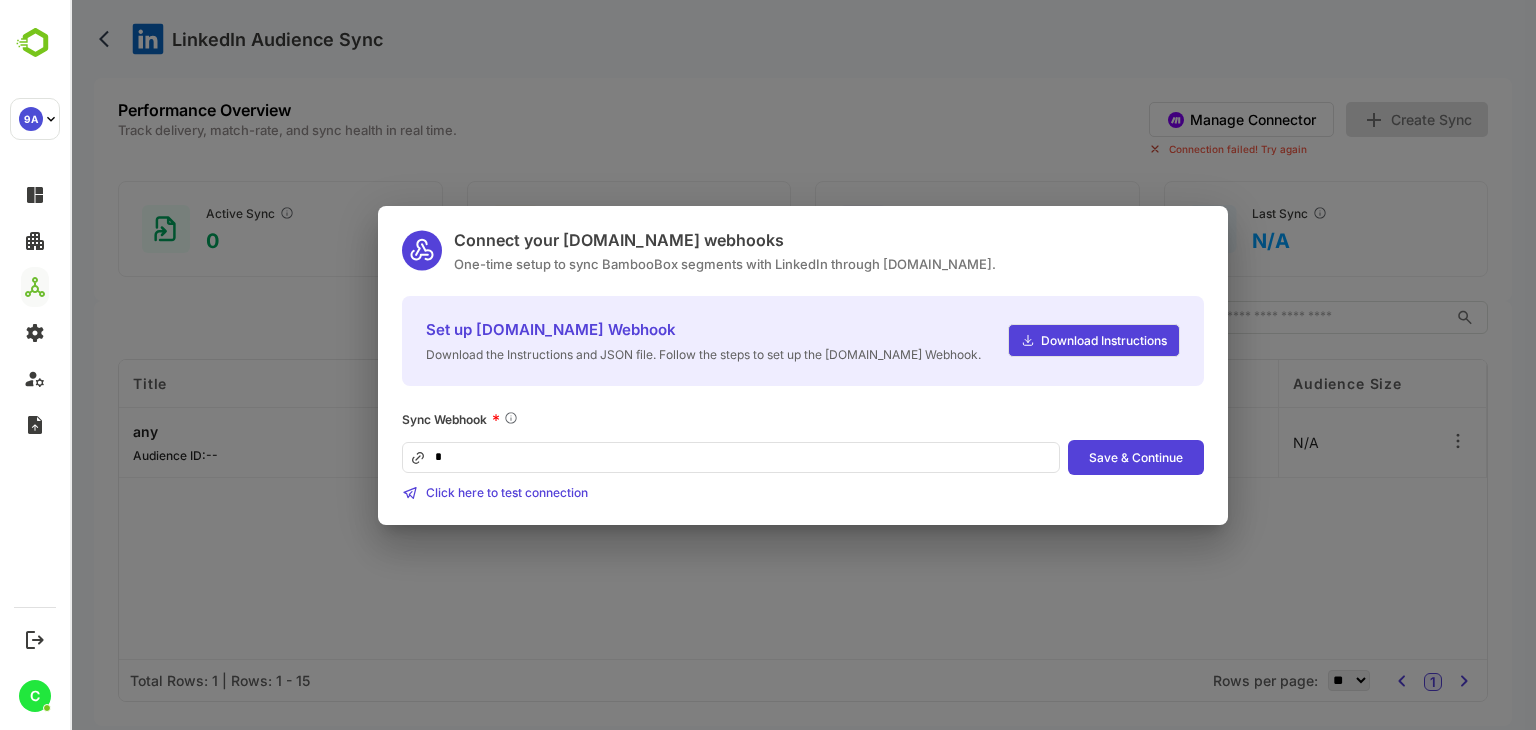 click on "*" at bounding box center (731, 457) 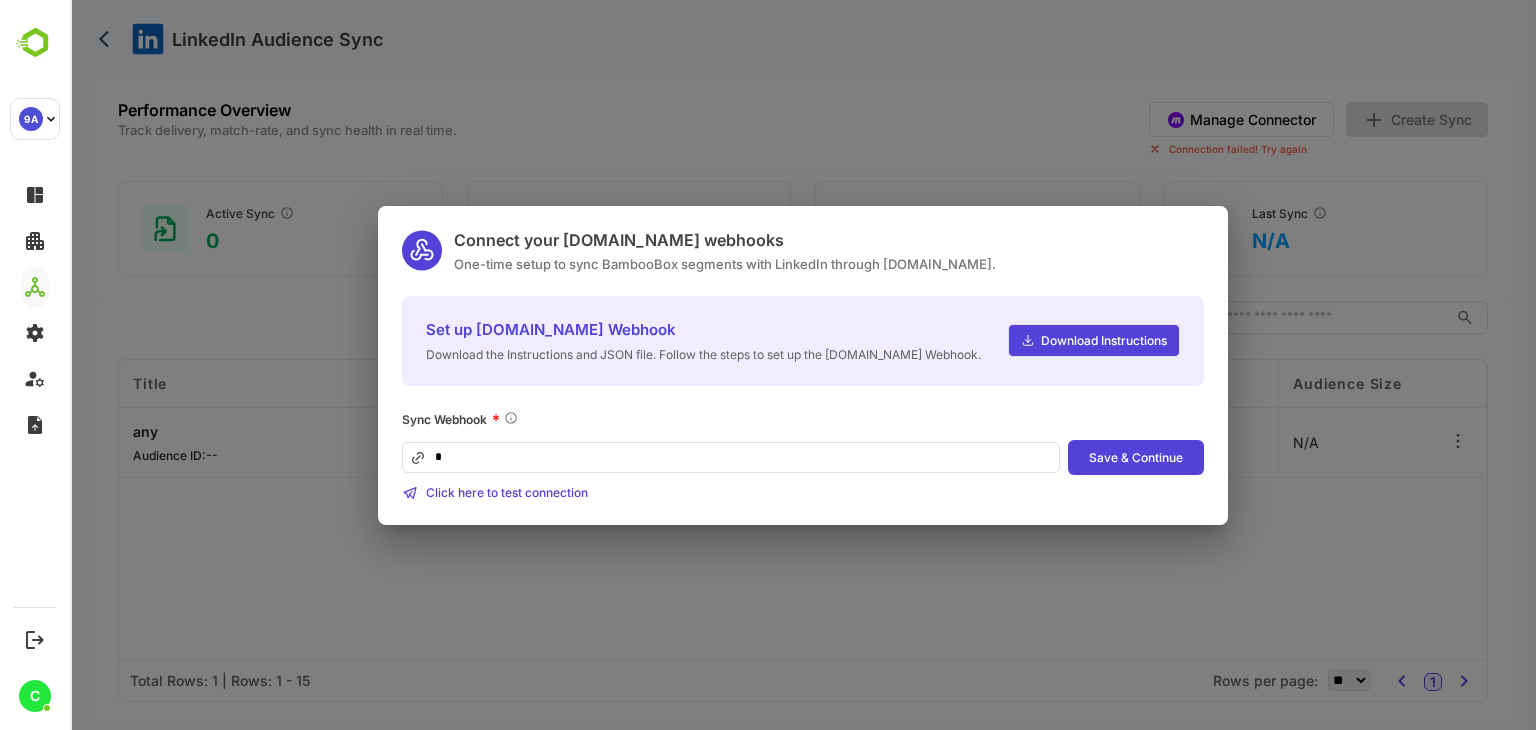 click on "*" at bounding box center (731, 457) 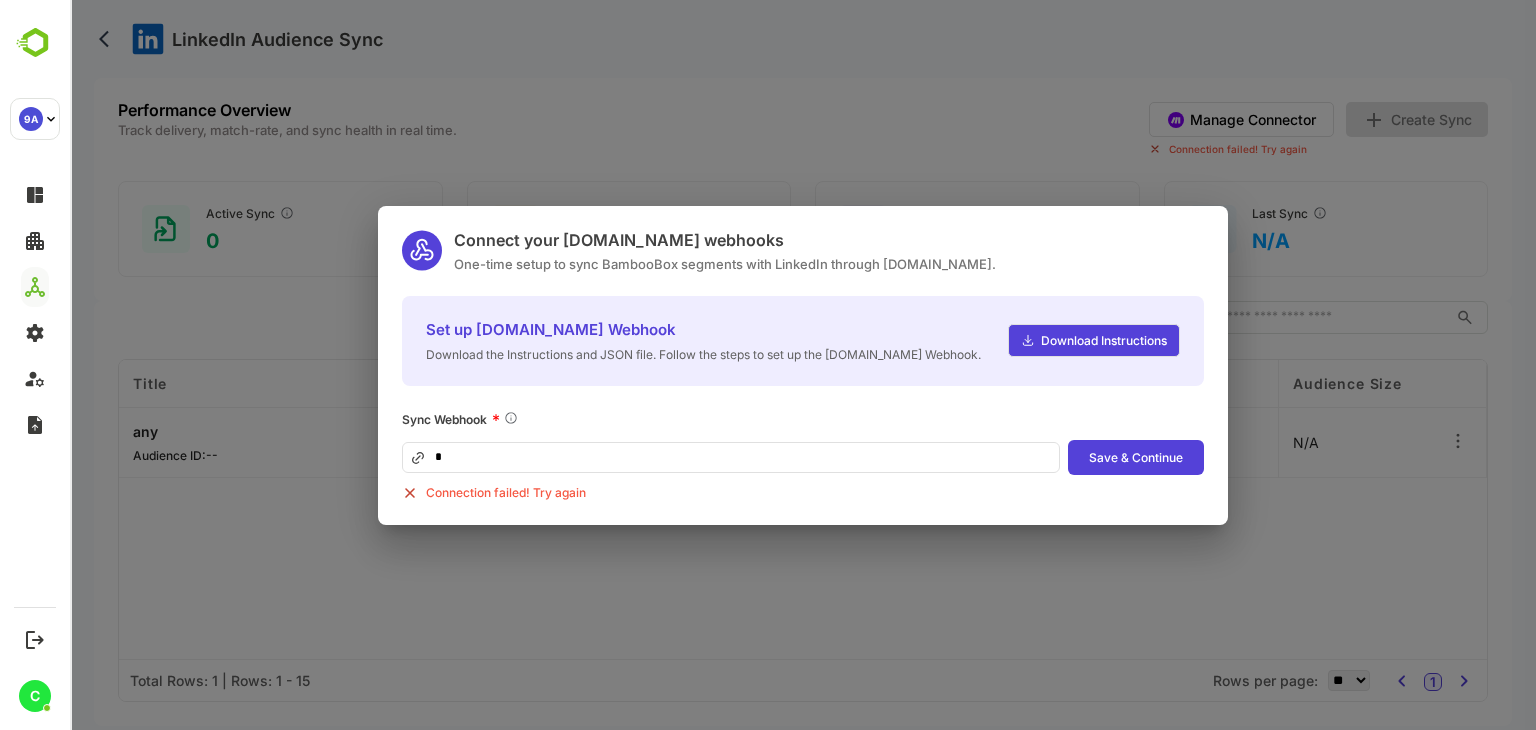 click on "*" at bounding box center (731, 457) 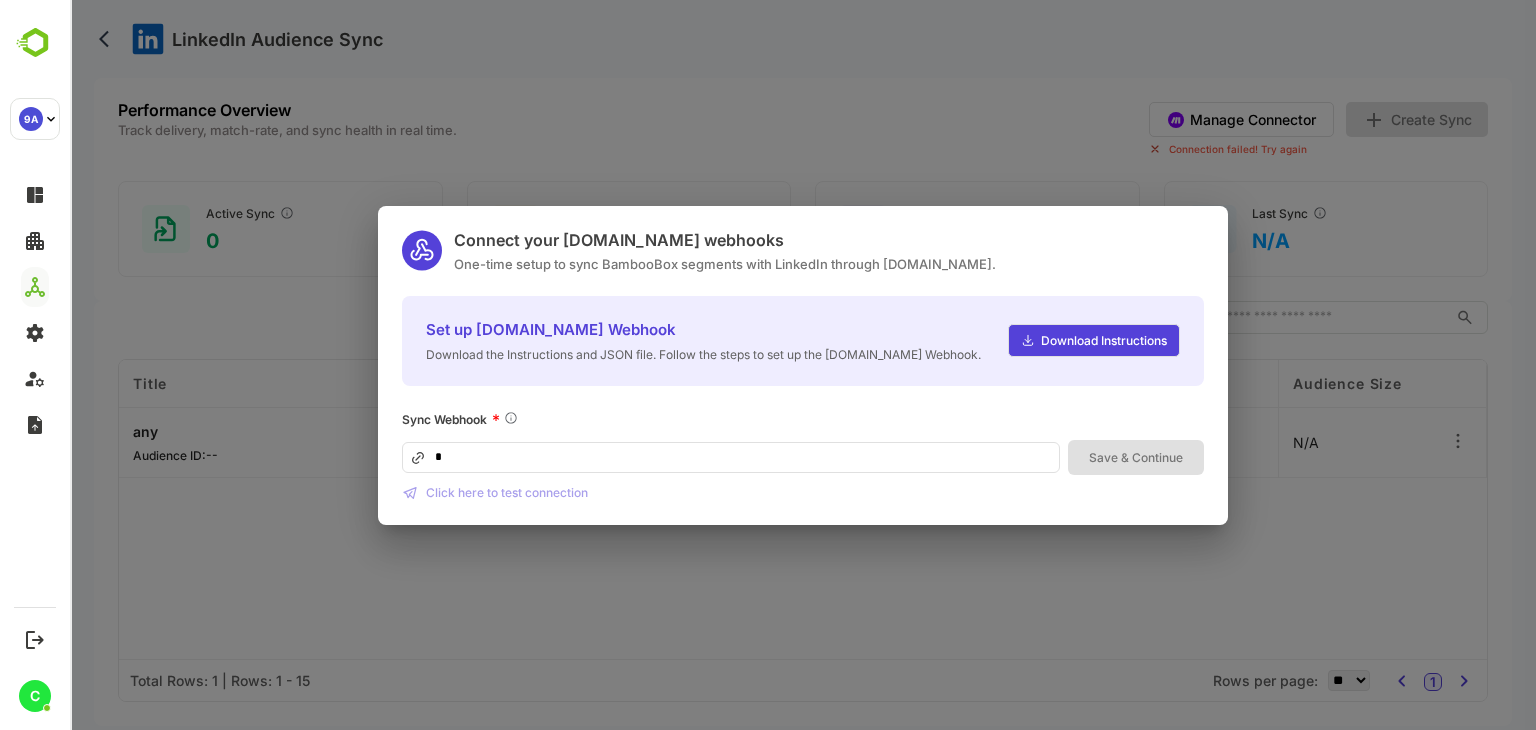 click on "Sync Webhook * Save & Continue Click here to test connection" at bounding box center (803, 455) 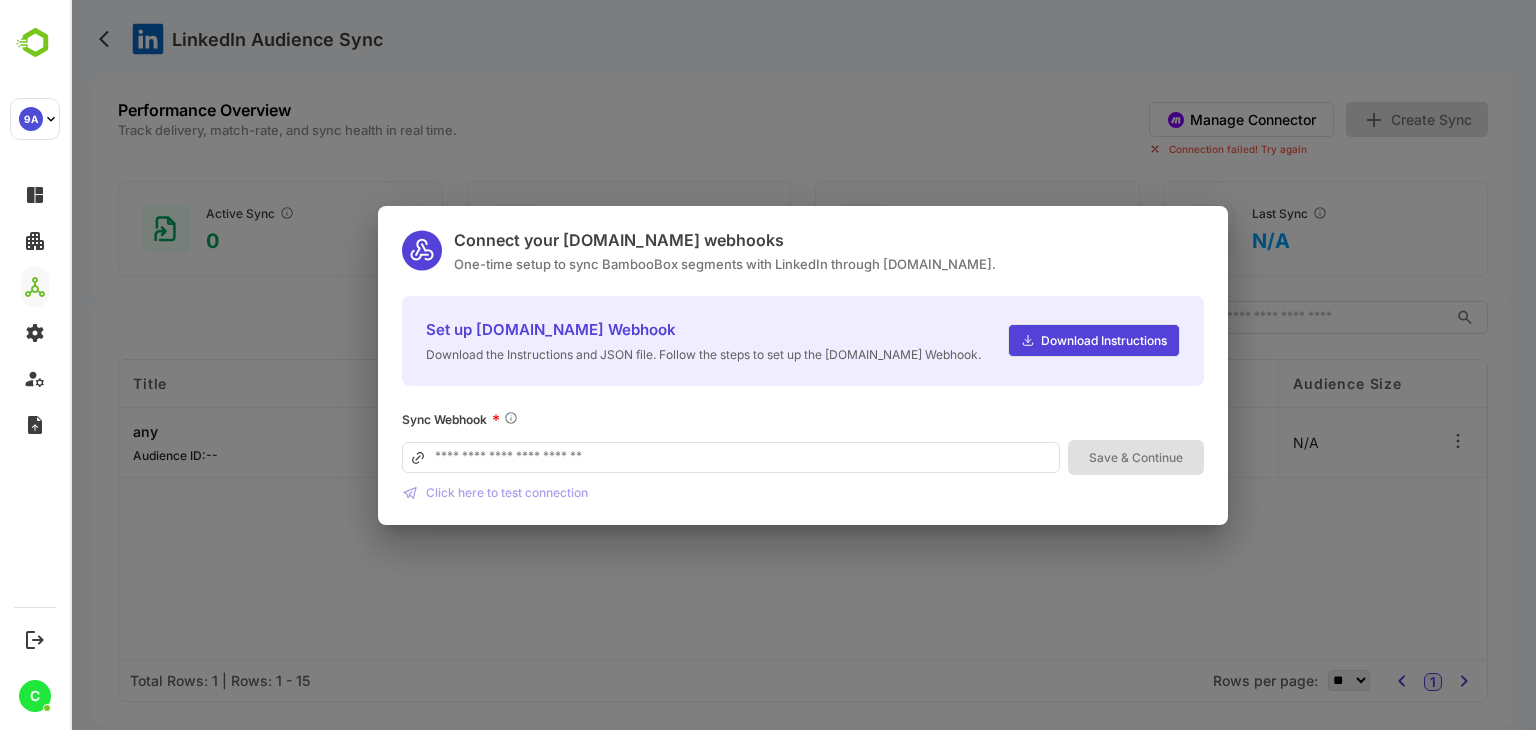type 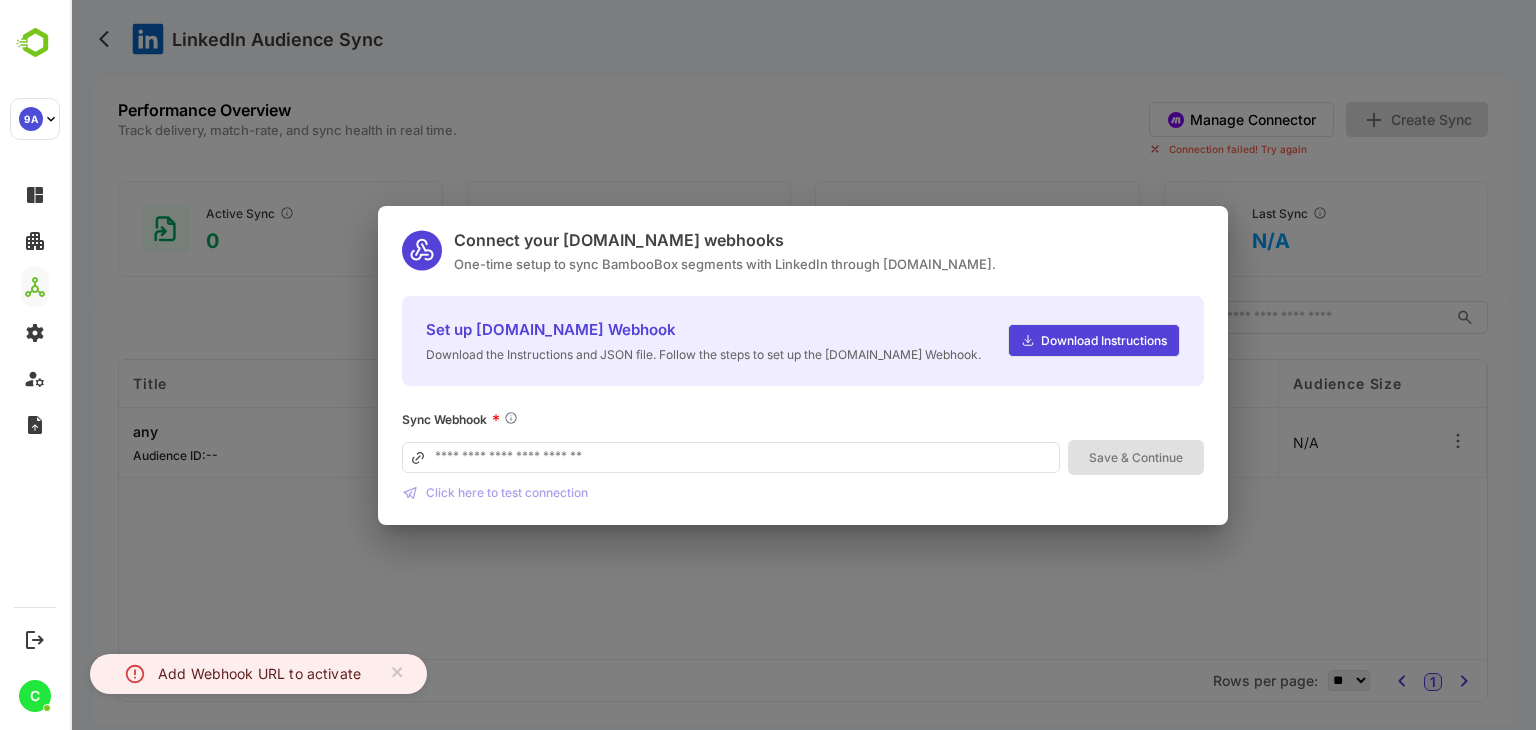 click on "Connect your Make.com webhooks One-time setup to sync BambooBox segments with LinkedIn through Make.com. Set up Make.com Webhook Download the Instructions and JSON file. Follow the steps to set up the Make.com Webhook. Download Instructions Sync Webhook * Save & Continue Click here to test connection" at bounding box center [803, 365] 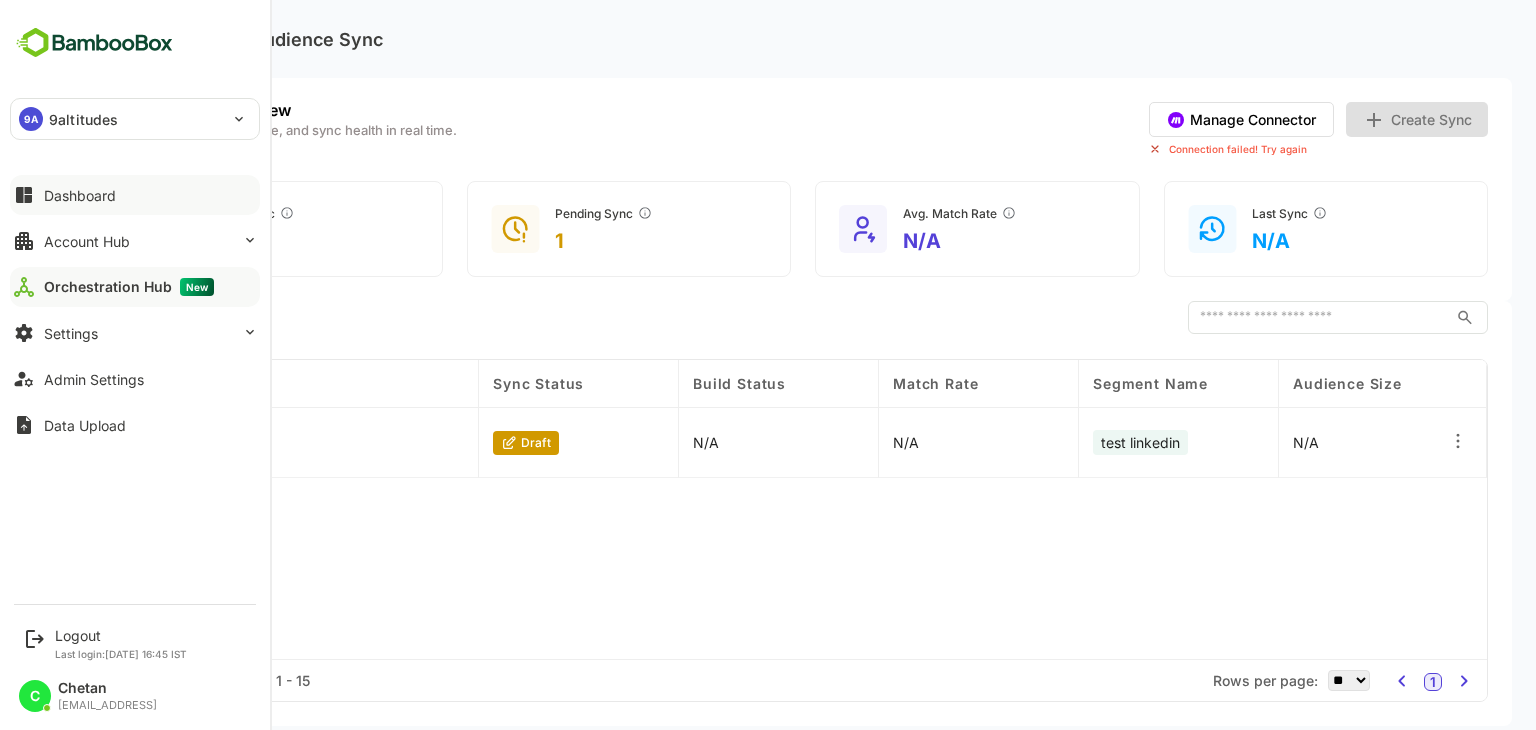 click on "Dashboard" at bounding box center (80, 195) 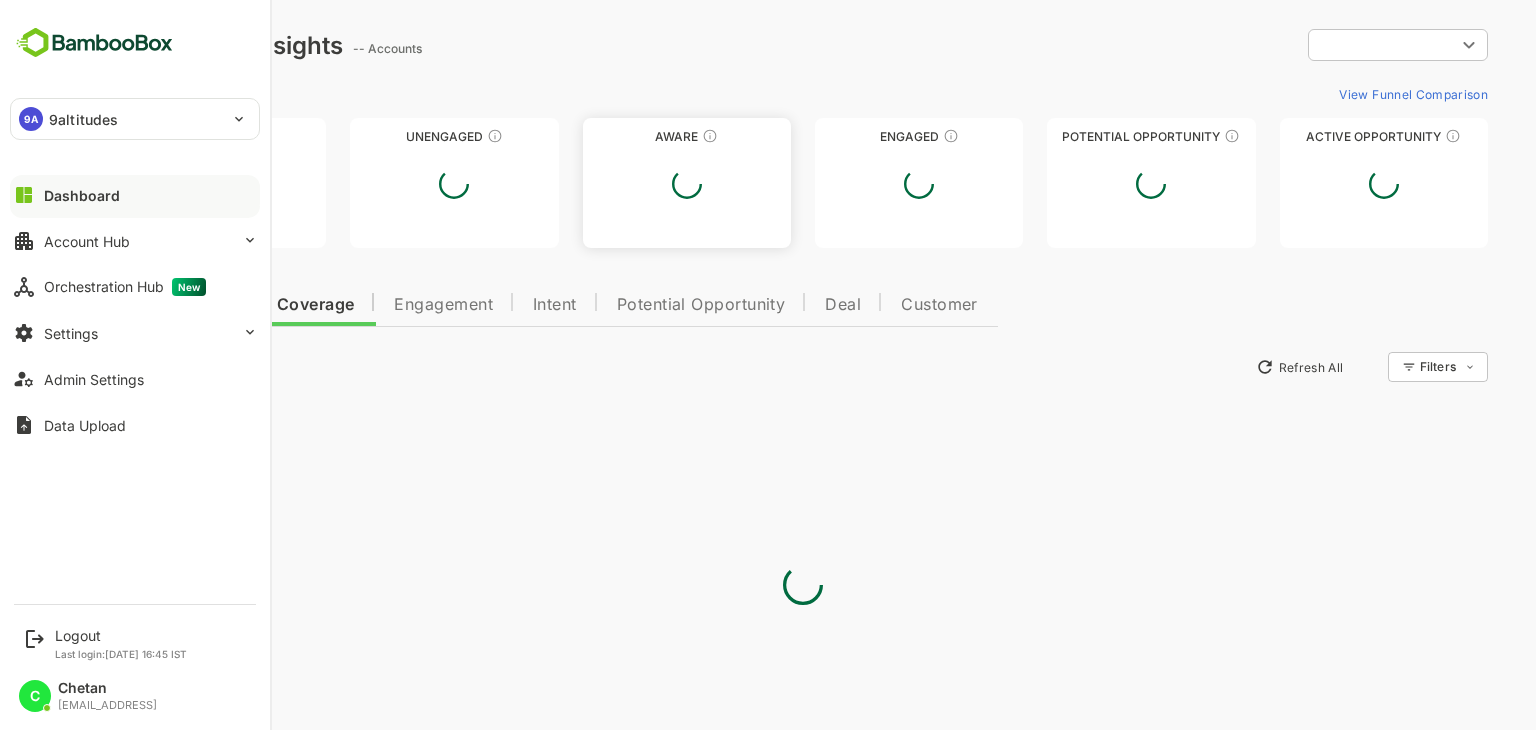 scroll, scrollTop: 0, scrollLeft: 0, axis: both 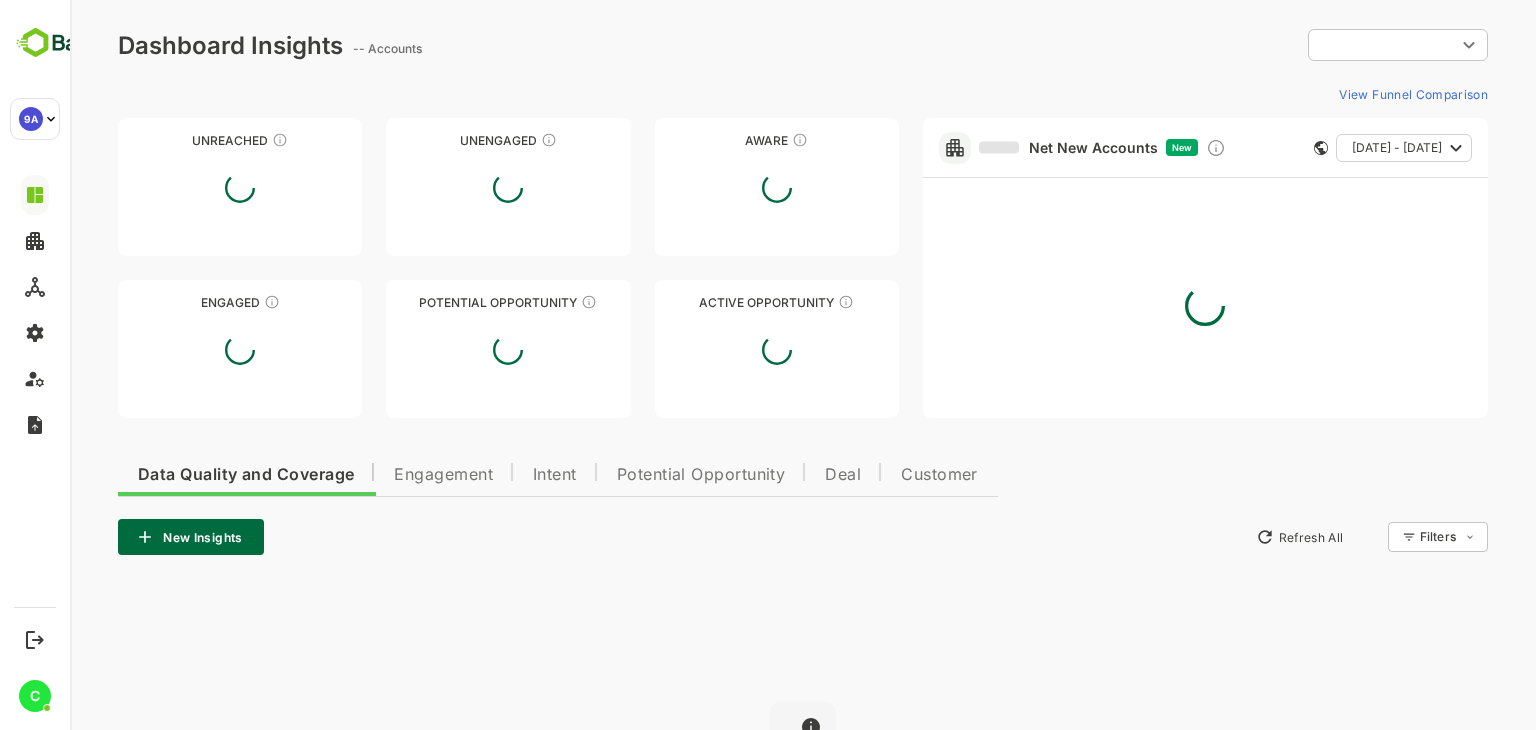 type on "**********" 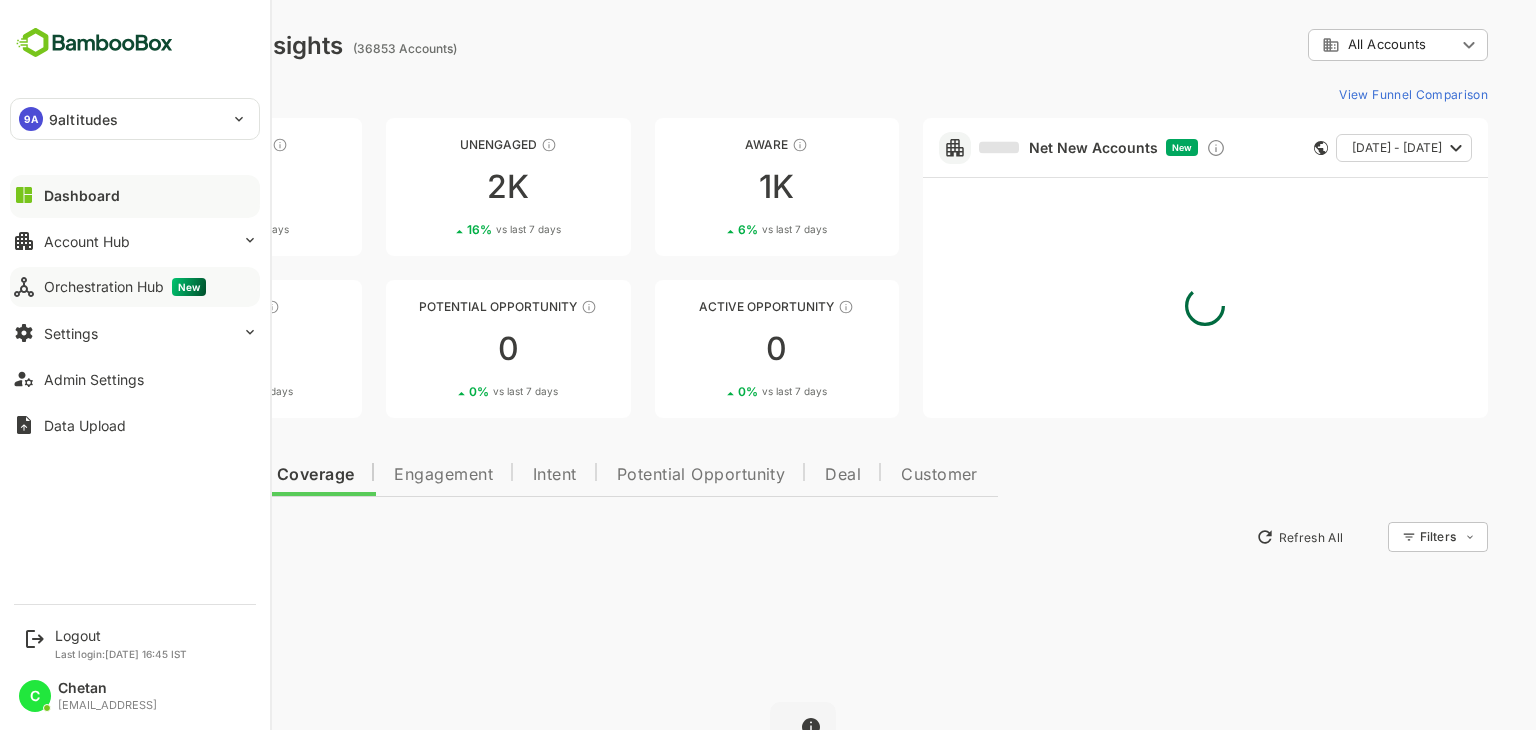 click on "Orchestration Hub New" at bounding box center (125, 287) 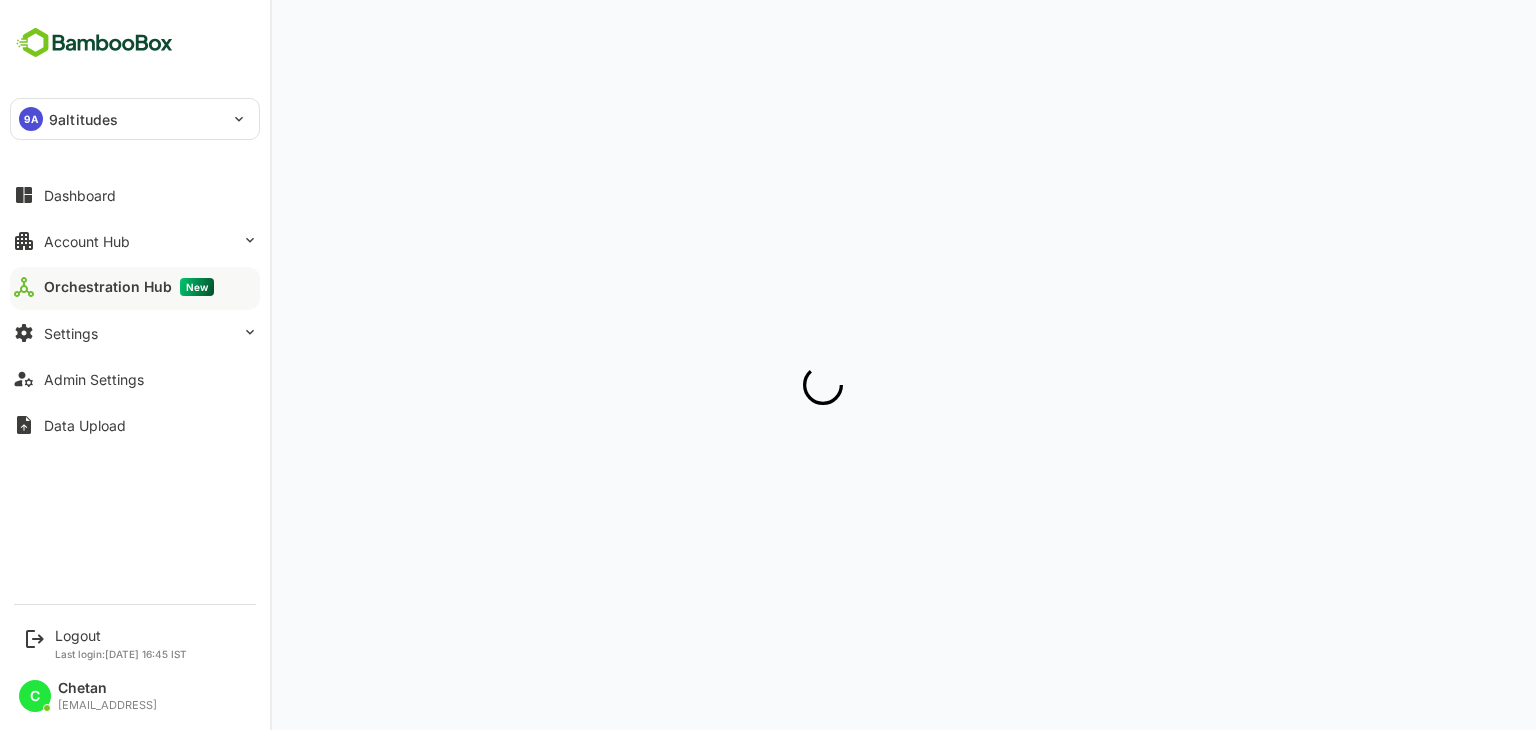 scroll, scrollTop: 0, scrollLeft: 0, axis: both 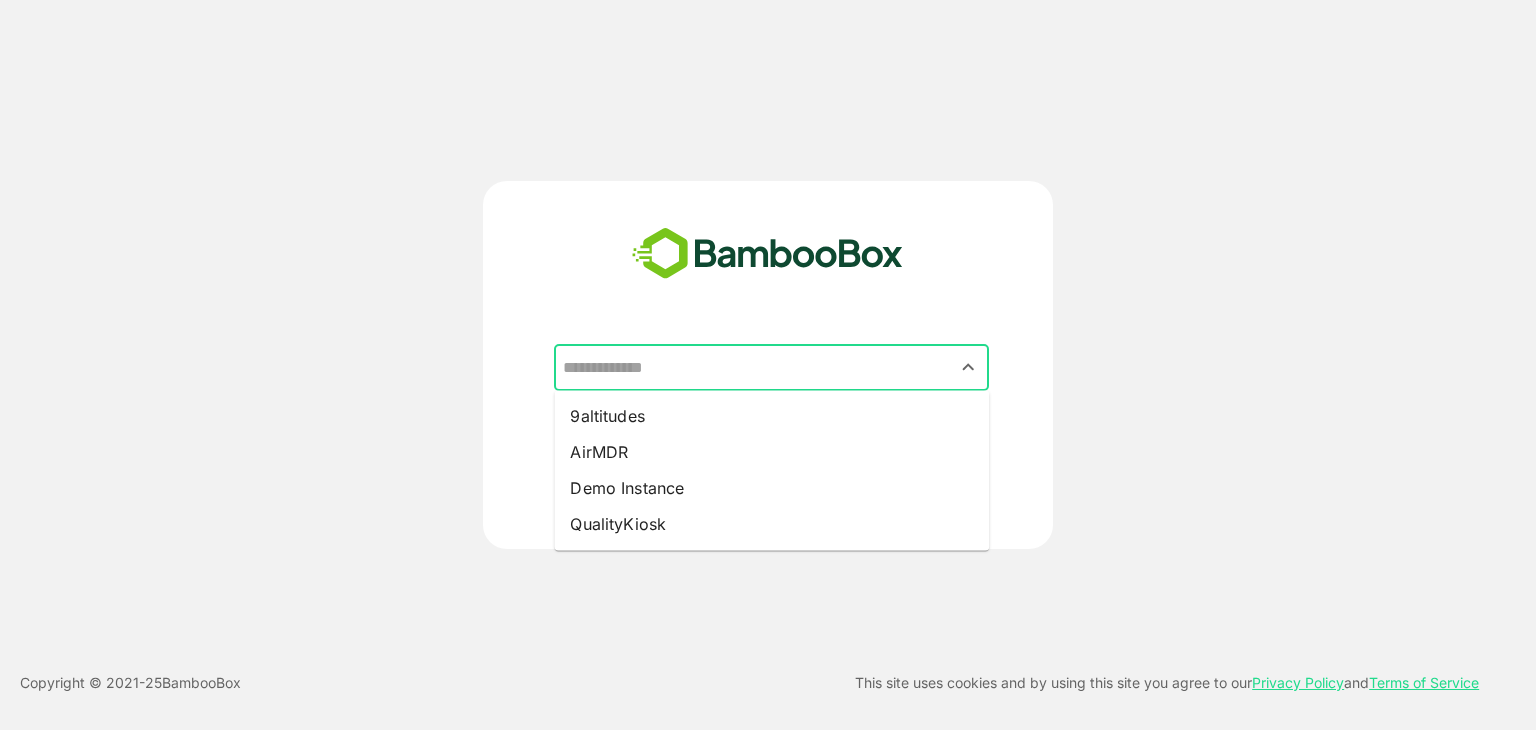 click at bounding box center [771, 368] 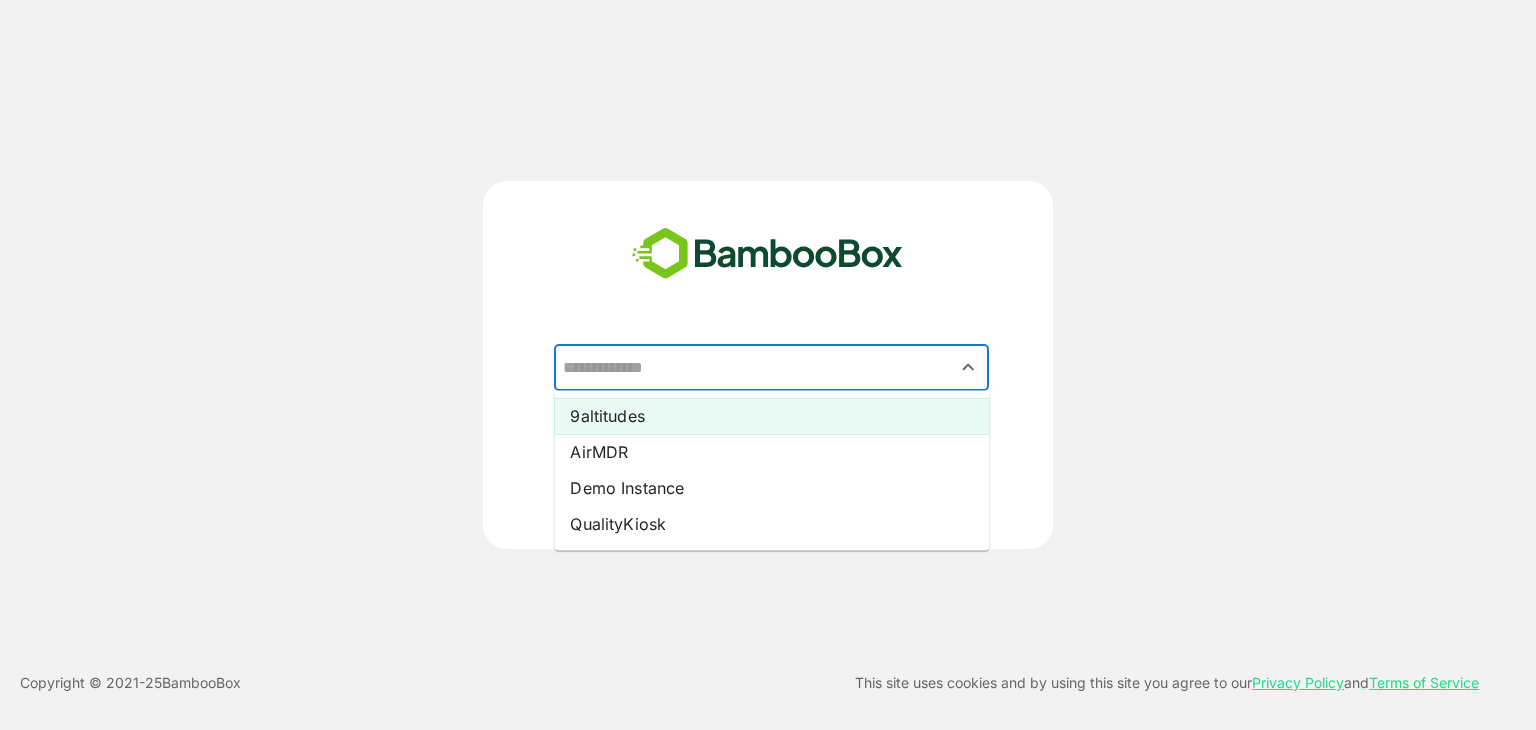 click on "9altitudes" at bounding box center [771, 416] 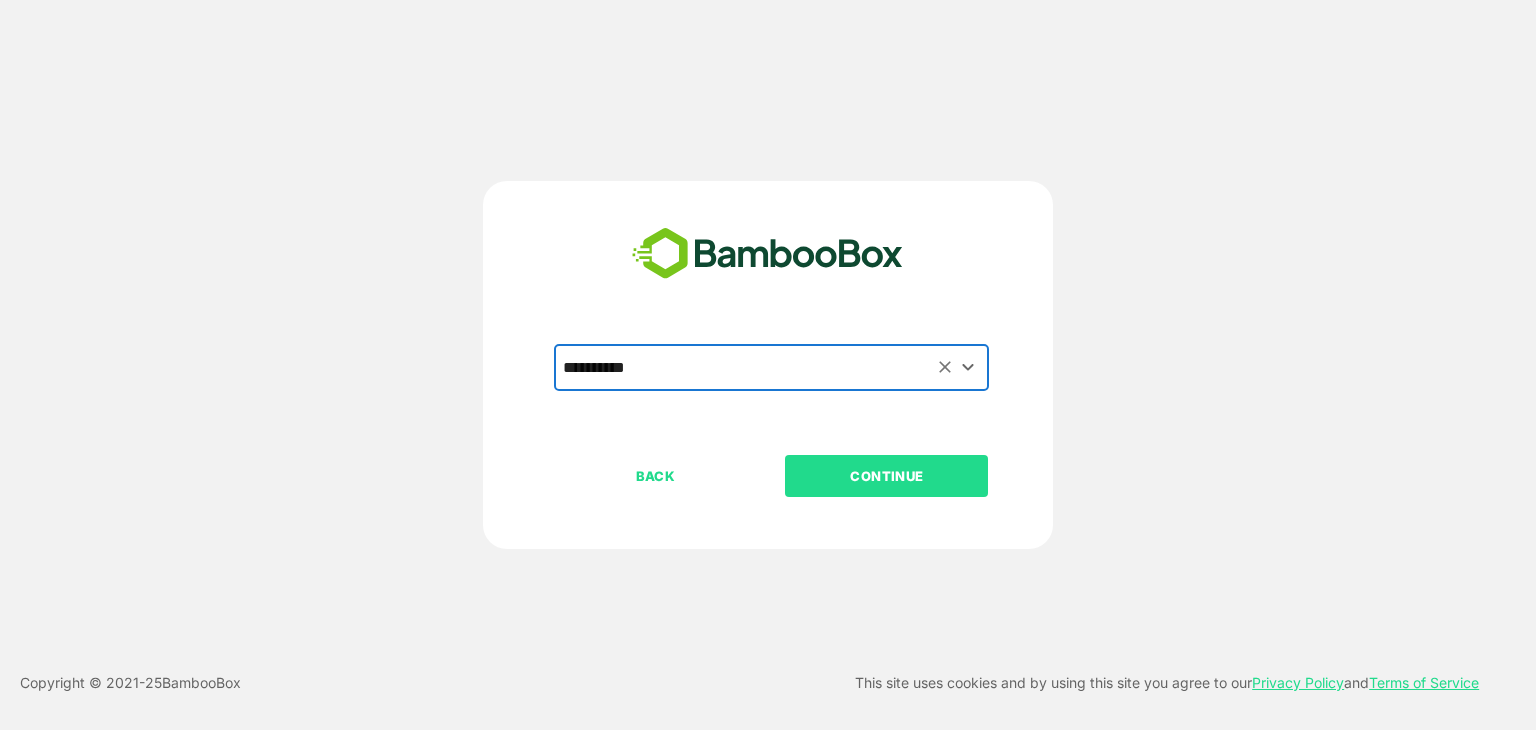 click on "CONTINUE" at bounding box center [887, 476] 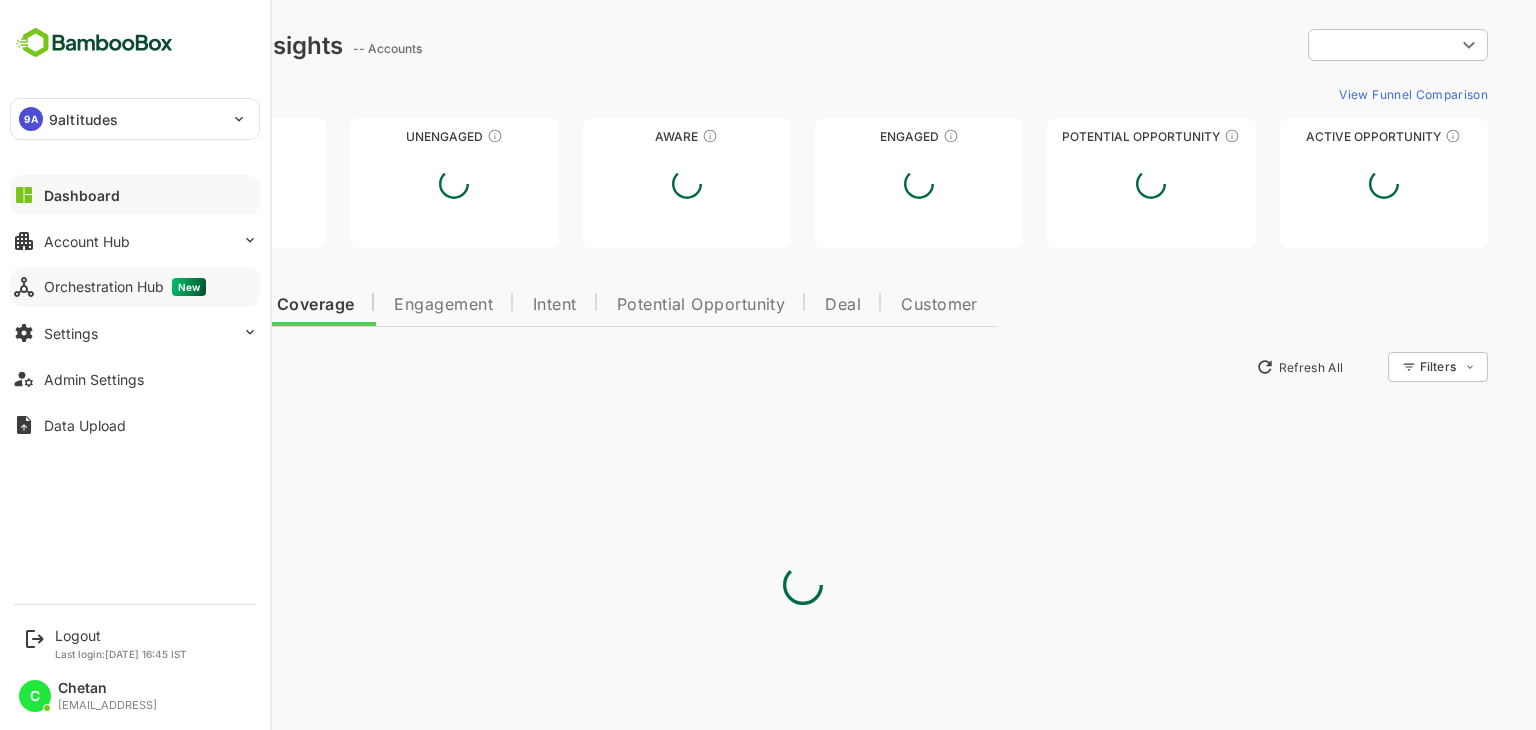 scroll, scrollTop: 0, scrollLeft: 0, axis: both 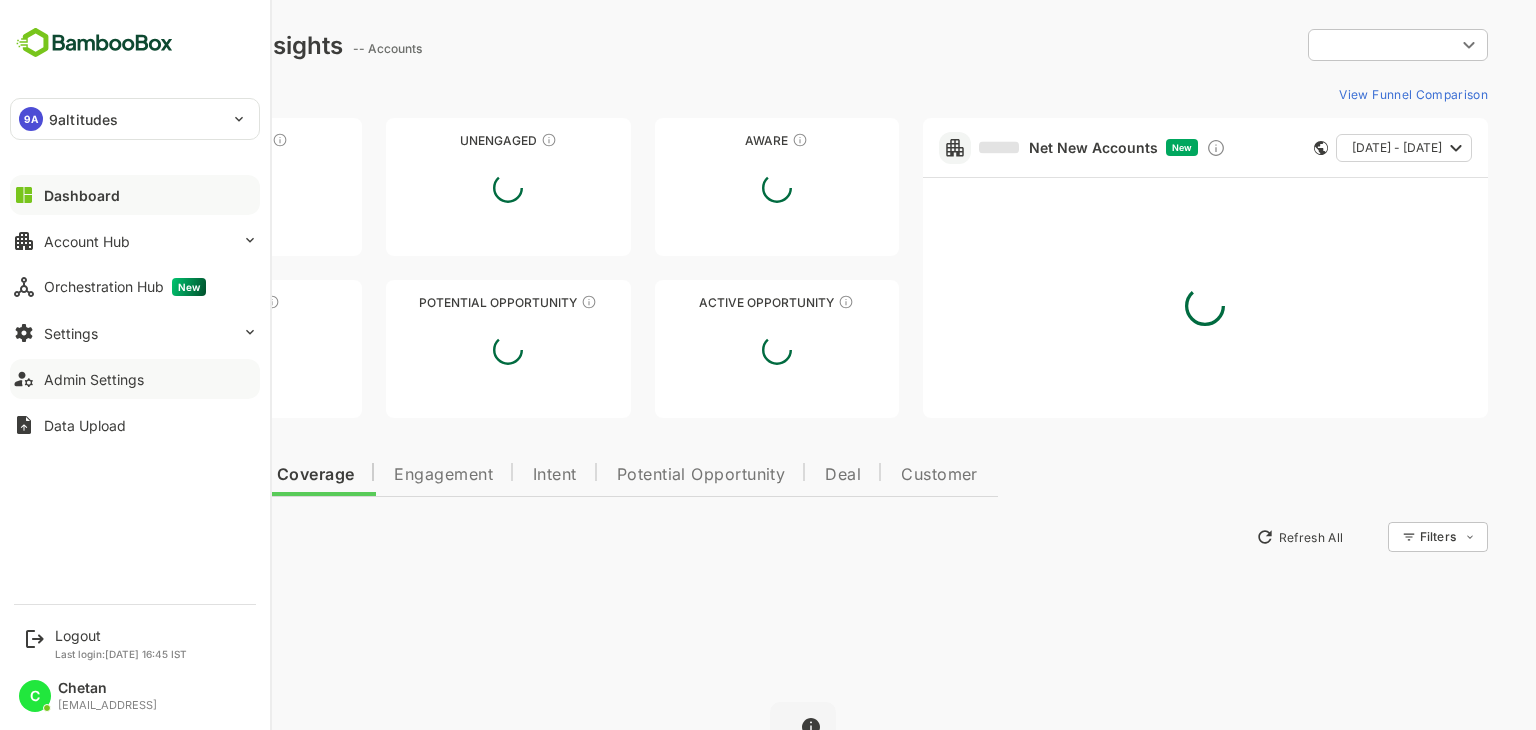 type on "**********" 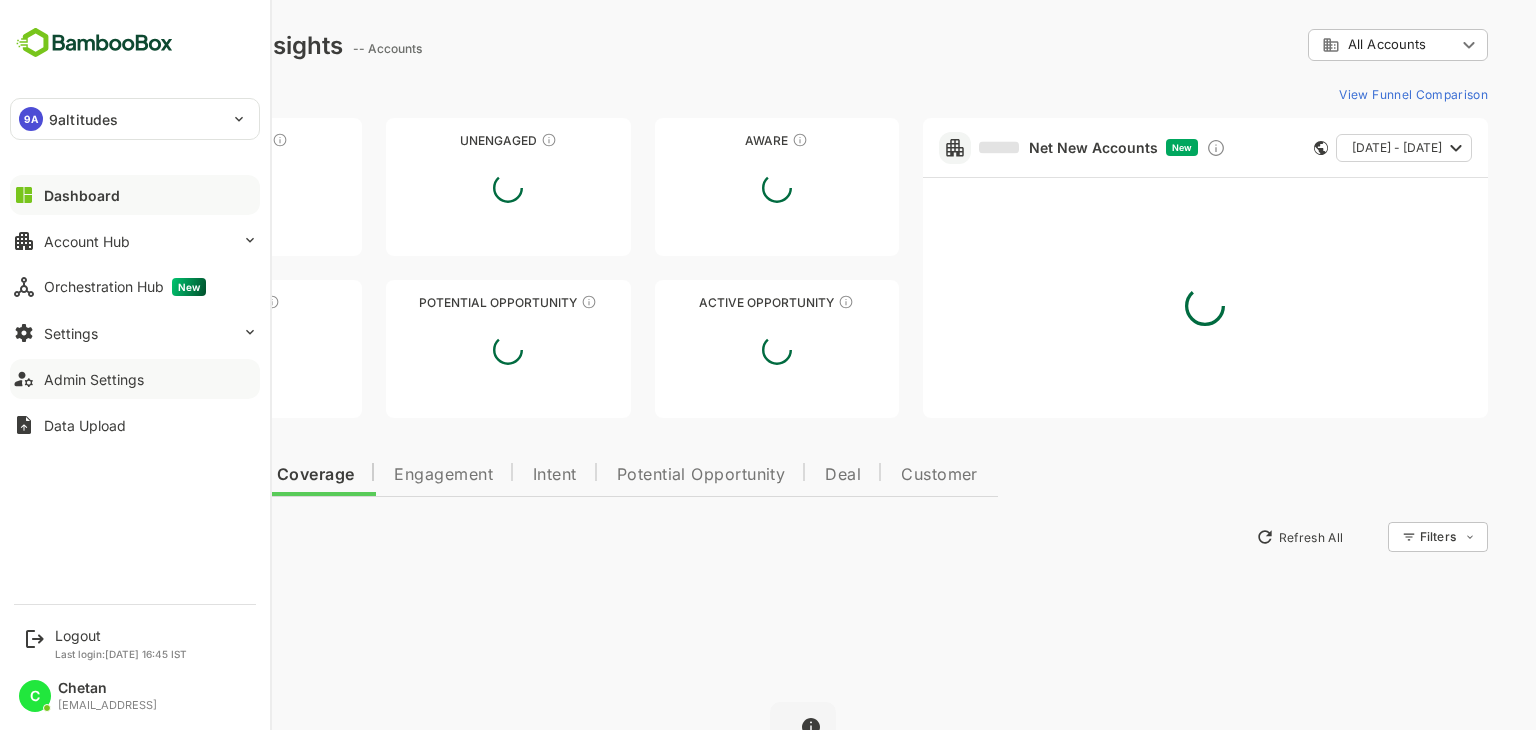 click on "Admin Settings" at bounding box center [135, 379] 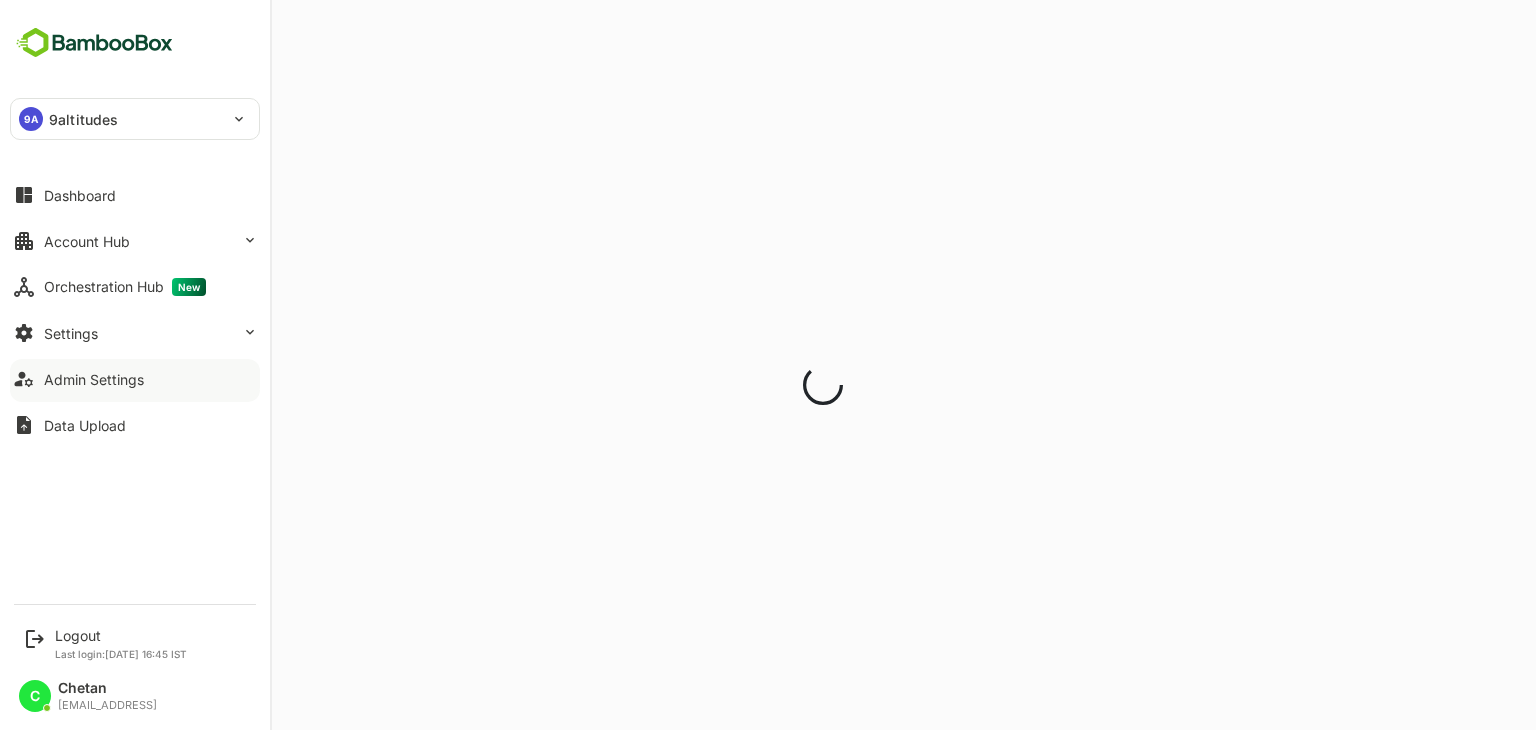 scroll, scrollTop: 0, scrollLeft: 0, axis: both 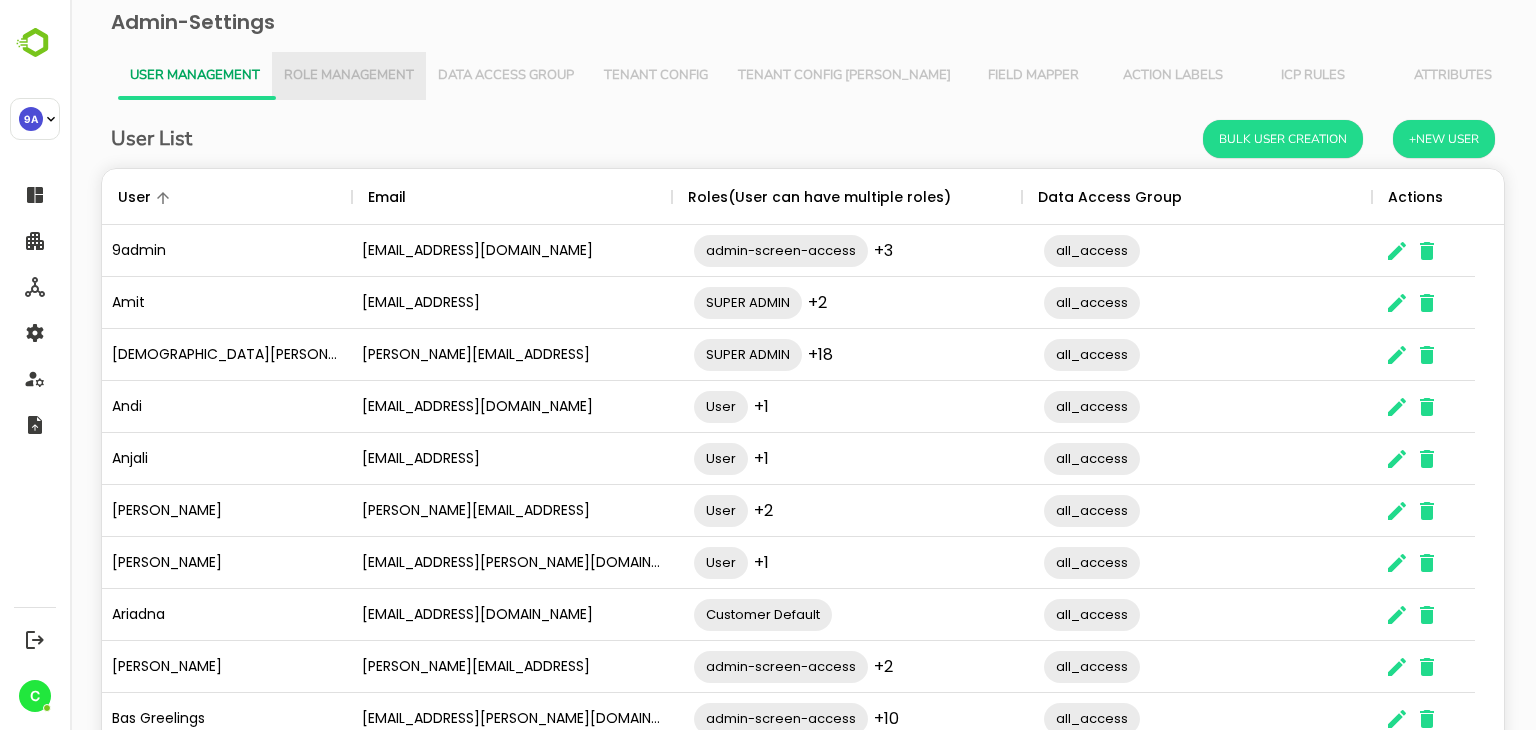 click on "Role Management" at bounding box center [349, 76] 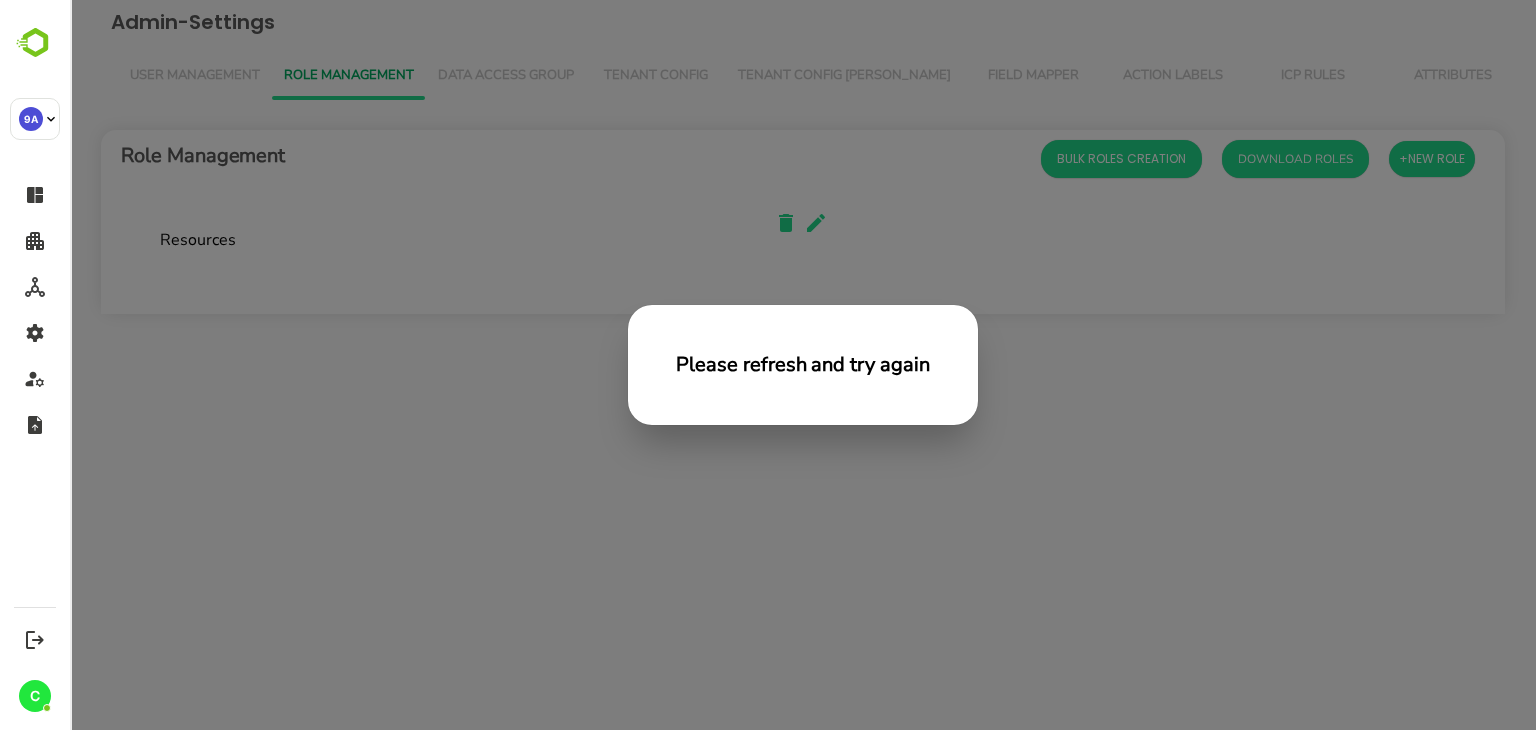 click on "Please refresh and  try again" at bounding box center [803, 365] 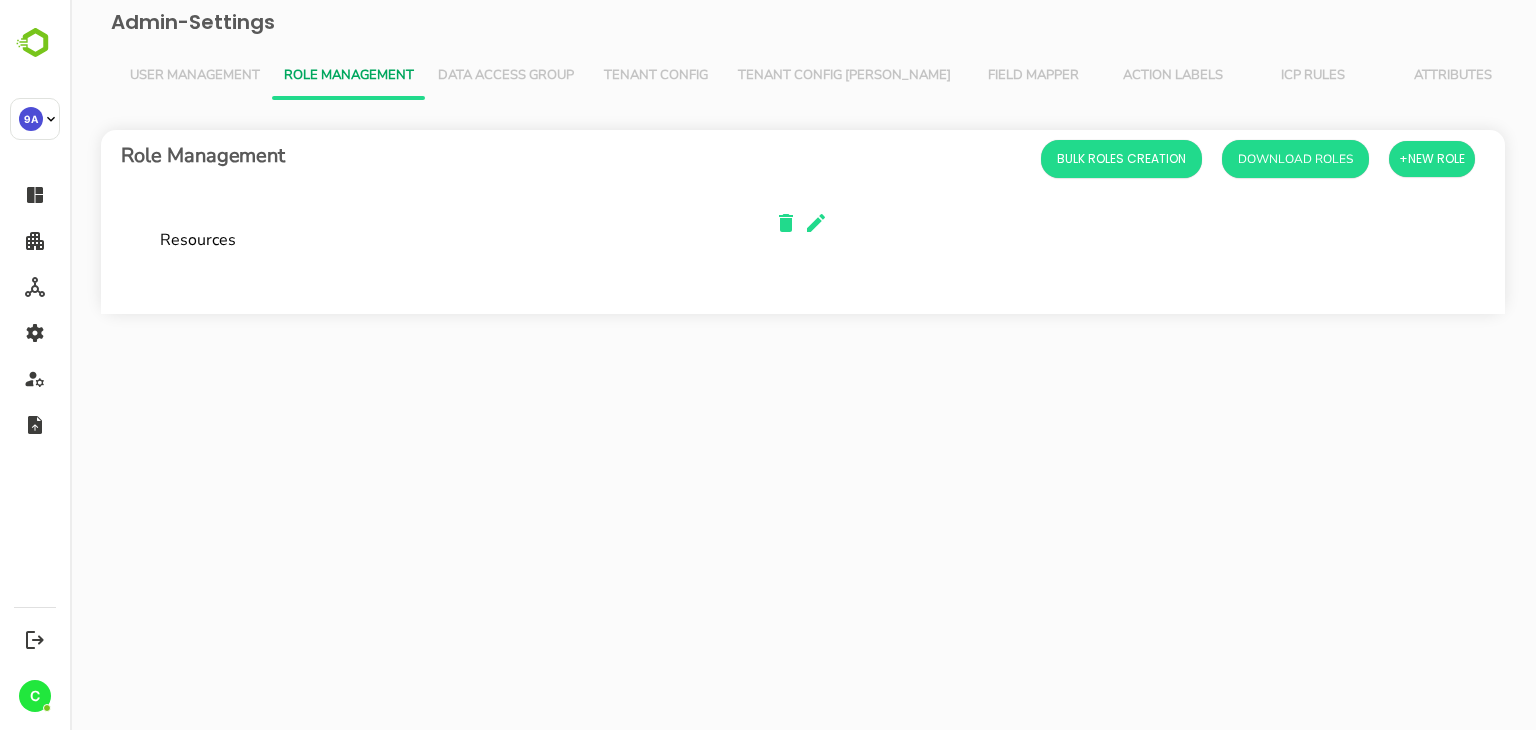 click on "Data Access Group" at bounding box center [506, 76] 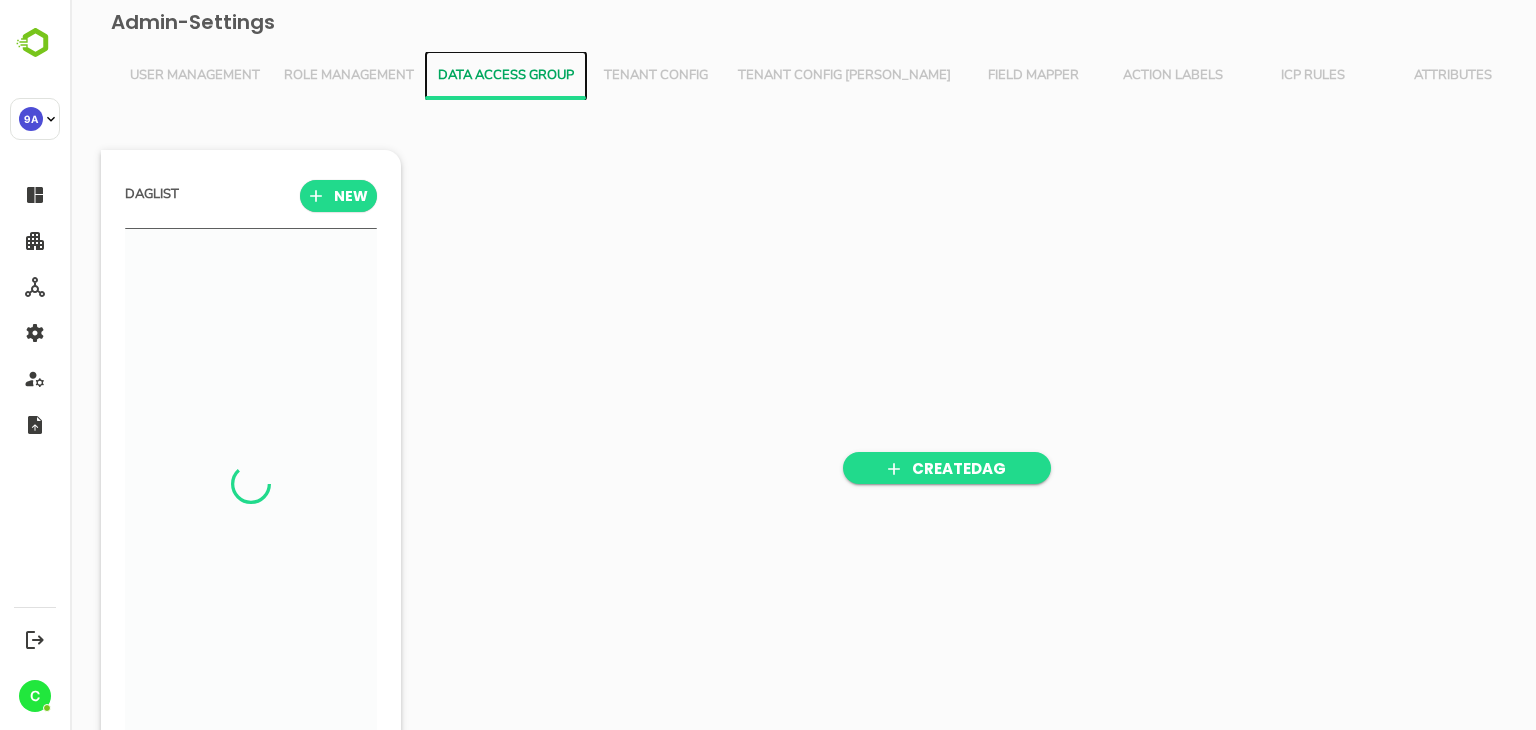 scroll, scrollTop: 506, scrollLeft: 247, axis: both 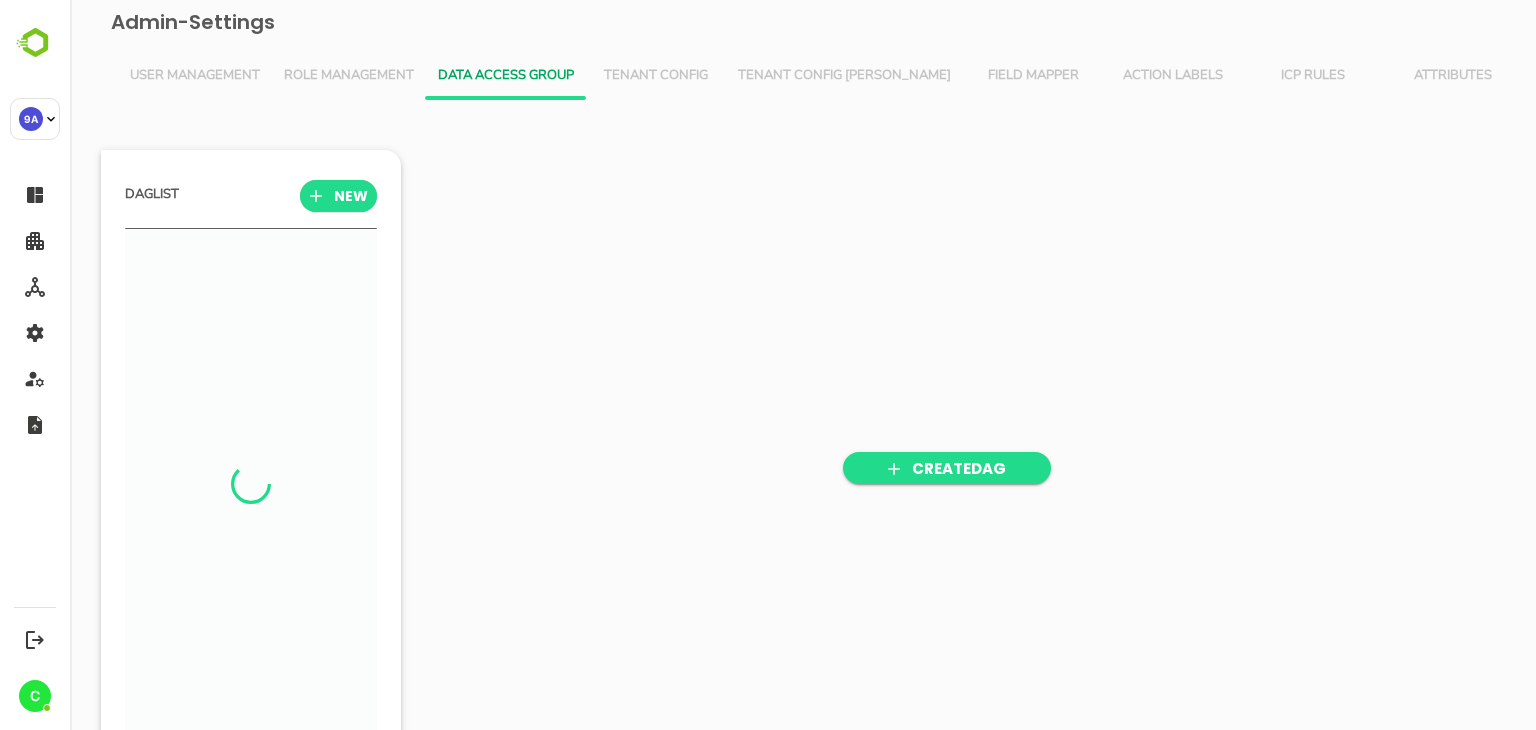 click on "Tenant Config" at bounding box center (656, 76) 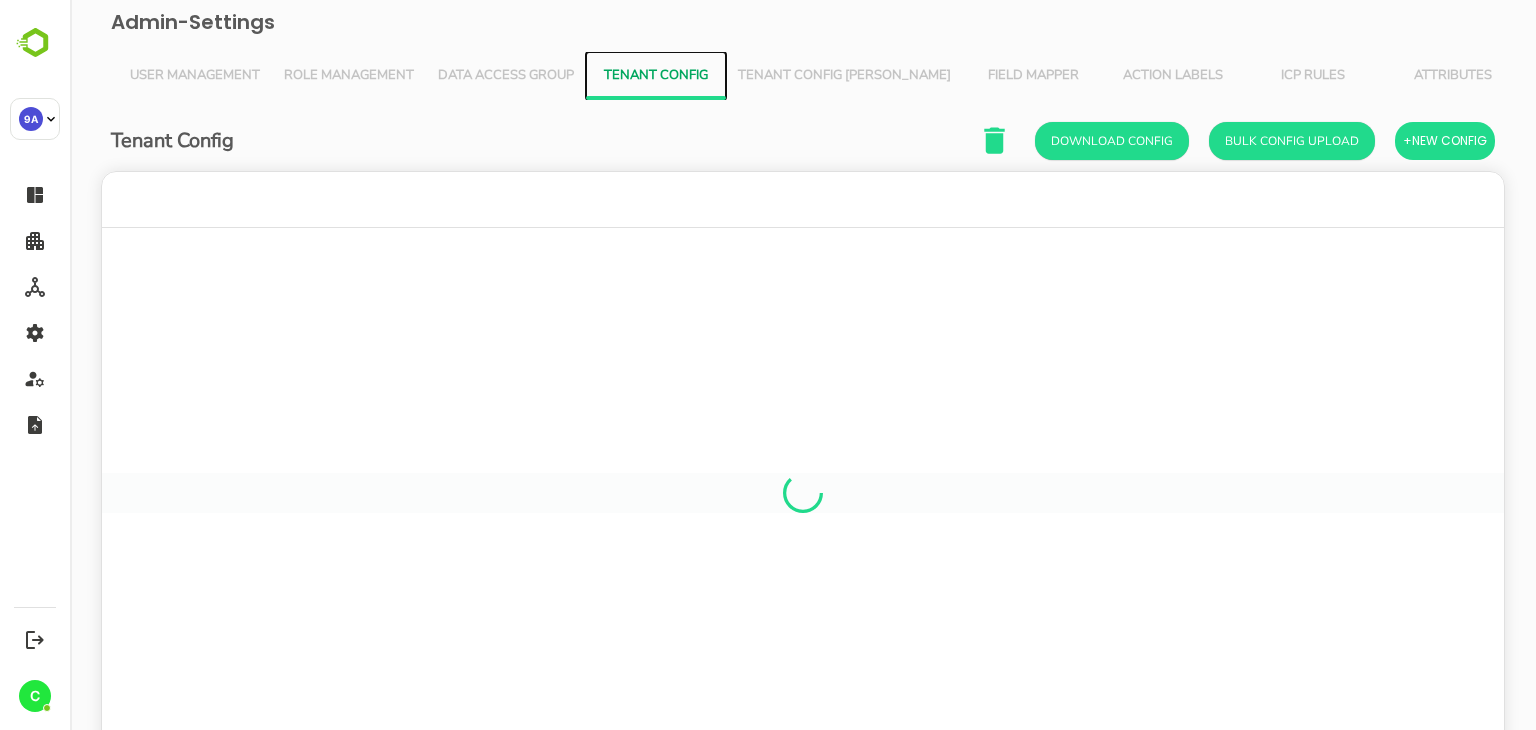 scroll, scrollTop: 16, scrollLeft: 16, axis: both 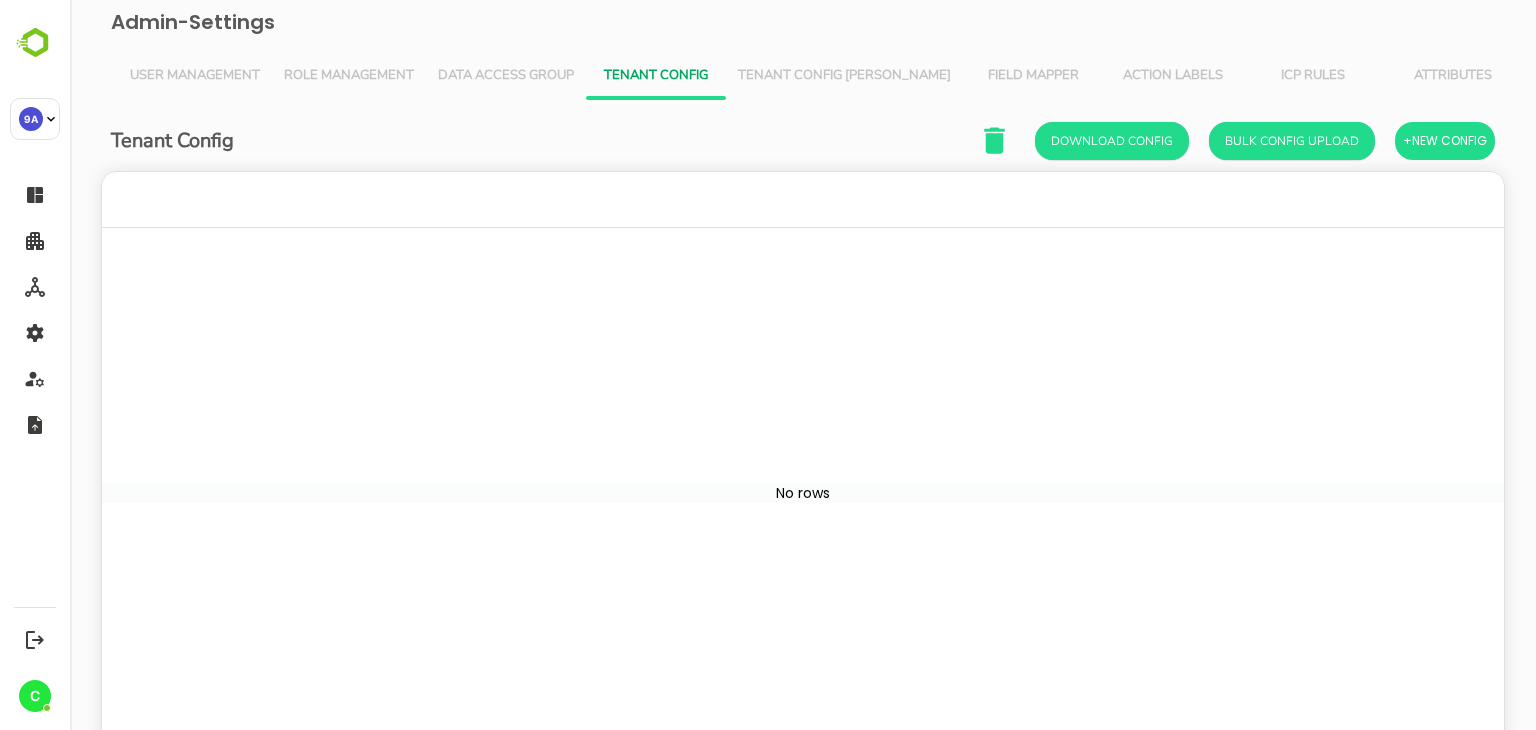 click on "Tenant Config Json" at bounding box center [844, 76] 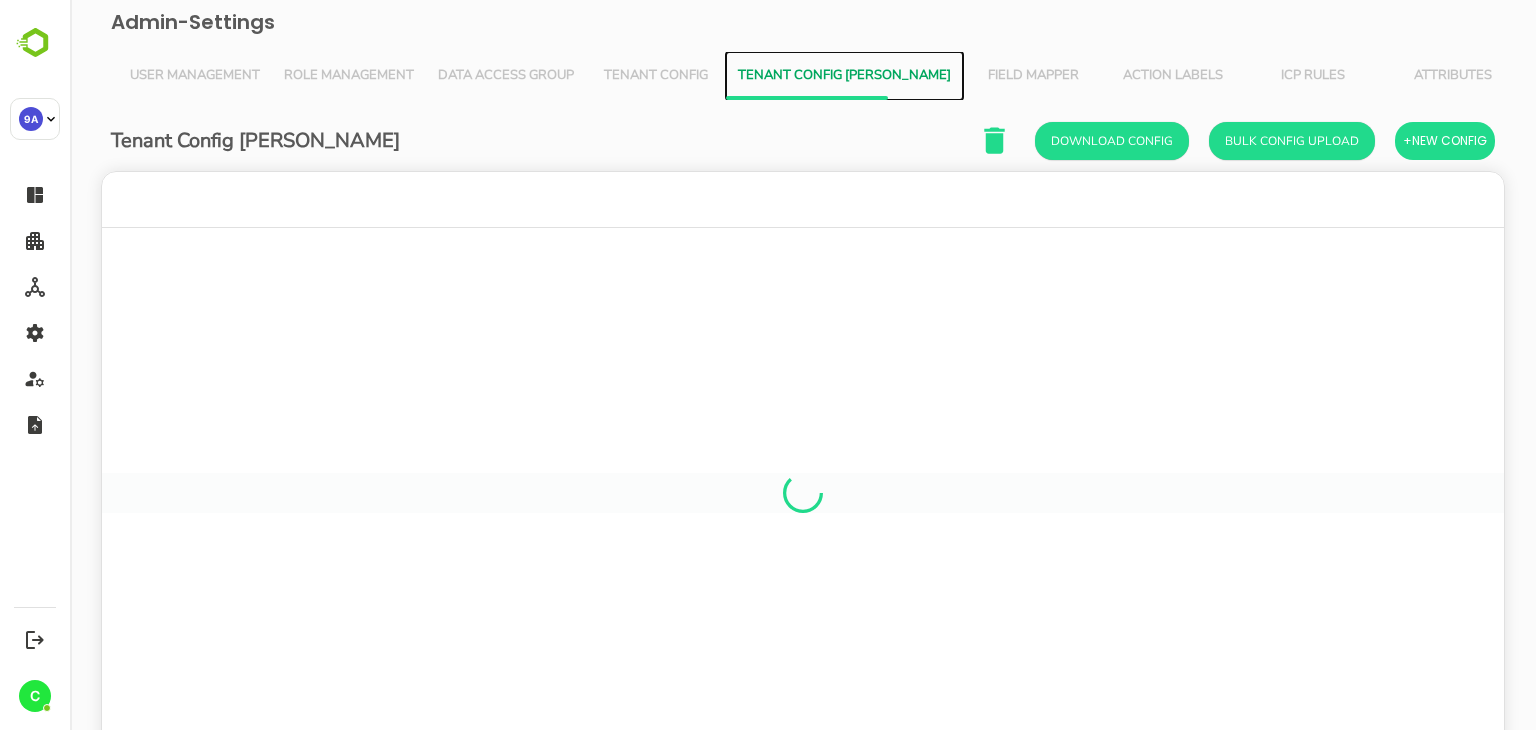 scroll, scrollTop: 16, scrollLeft: 16, axis: both 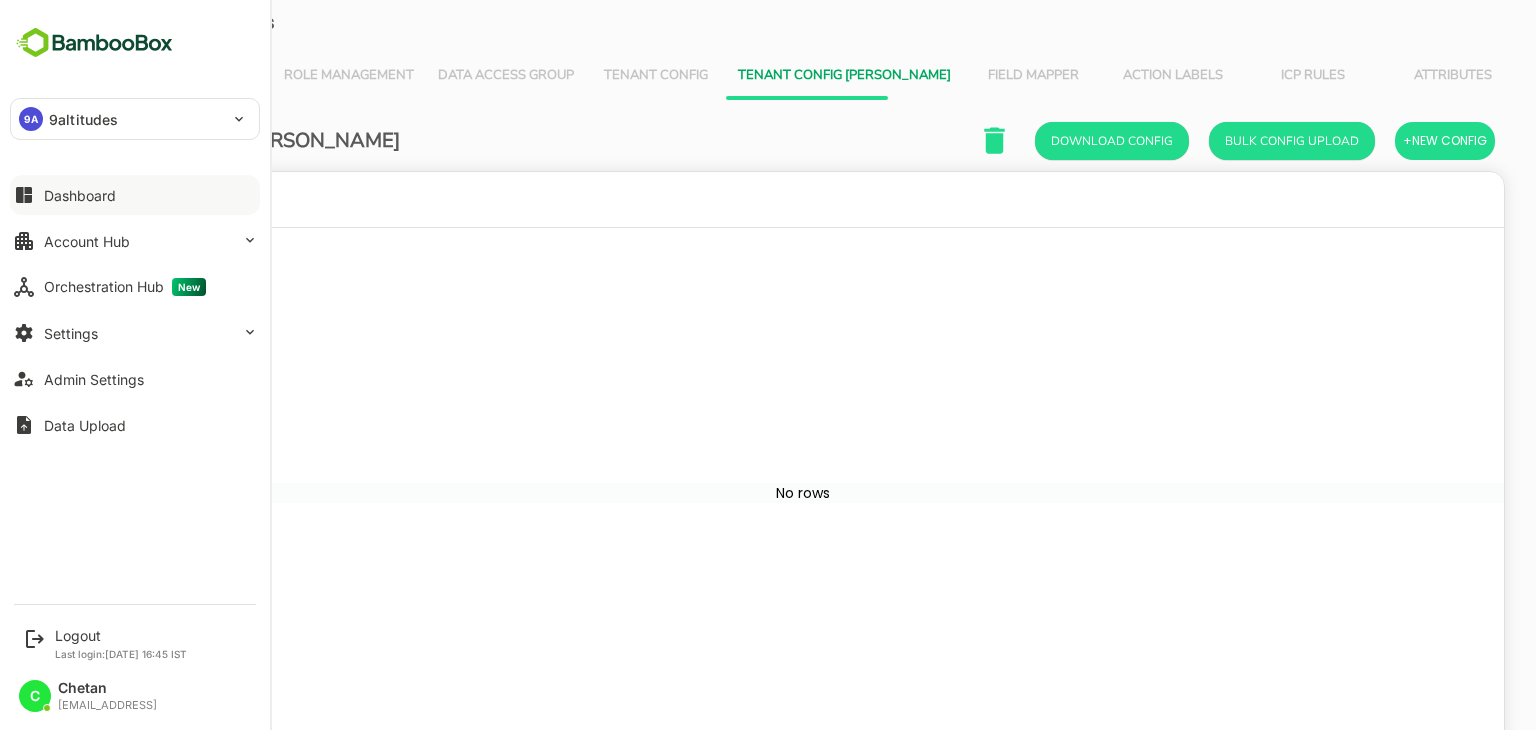 click on "Dashboard" at bounding box center (80, 195) 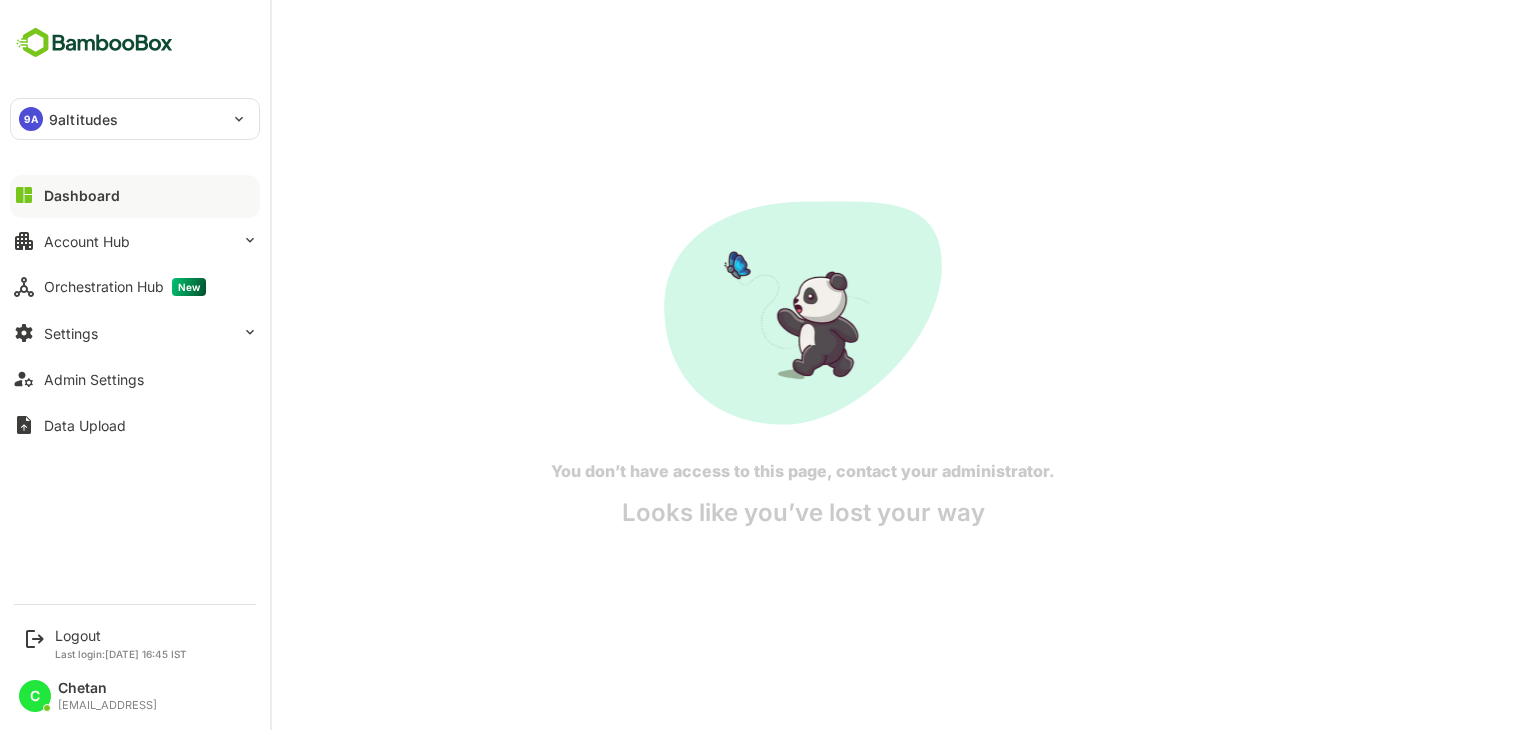 scroll, scrollTop: 0, scrollLeft: 0, axis: both 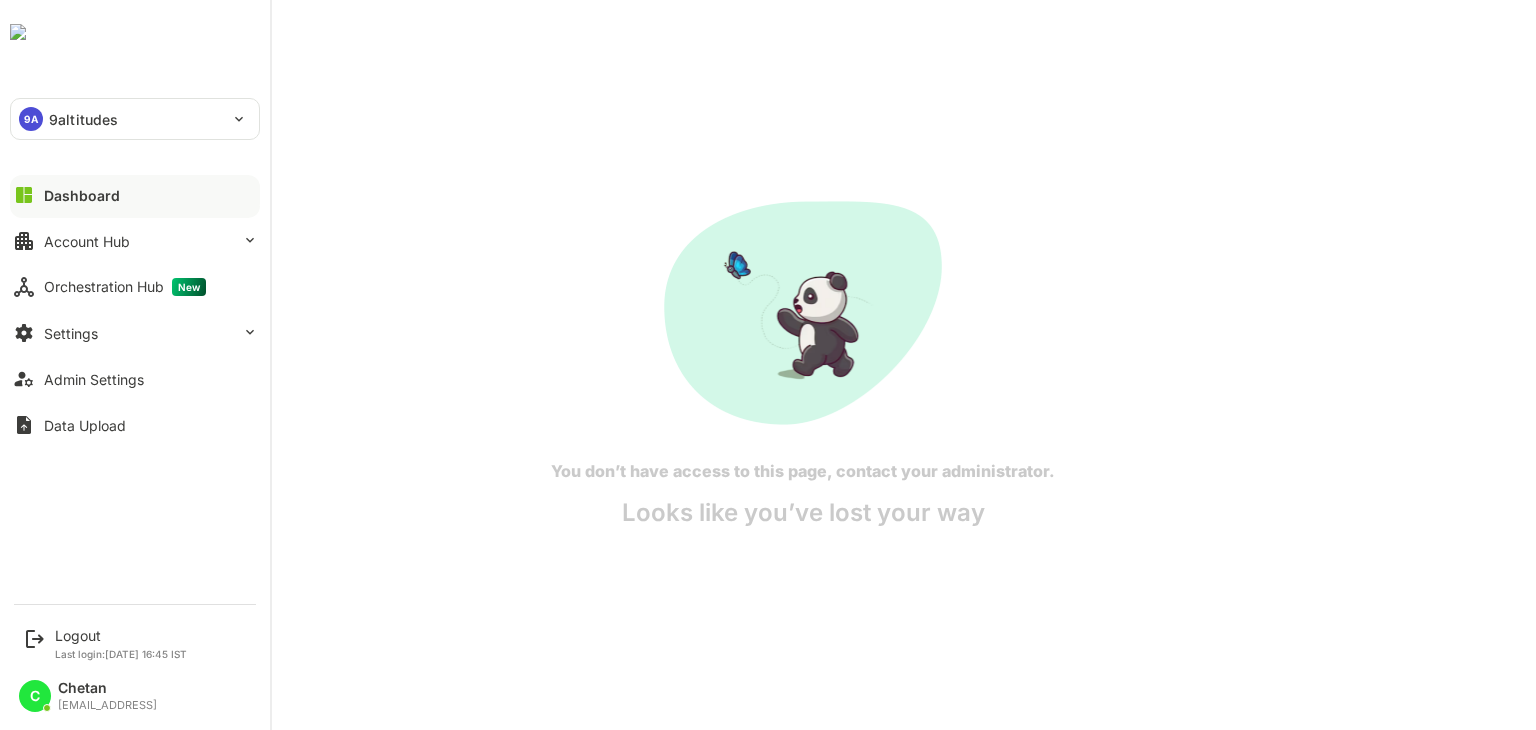 click on "Dashboard" at bounding box center (82, 195) 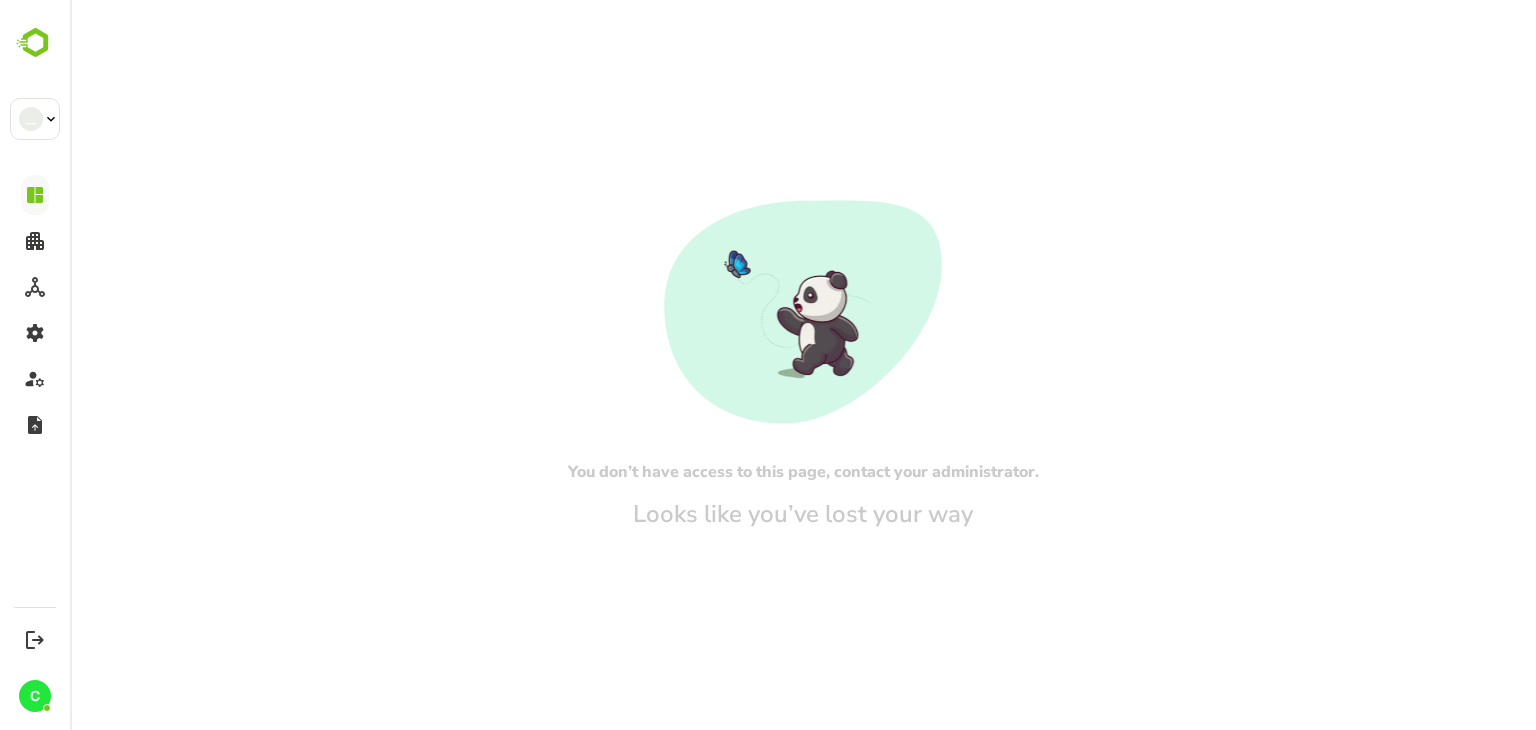 scroll, scrollTop: 0, scrollLeft: 0, axis: both 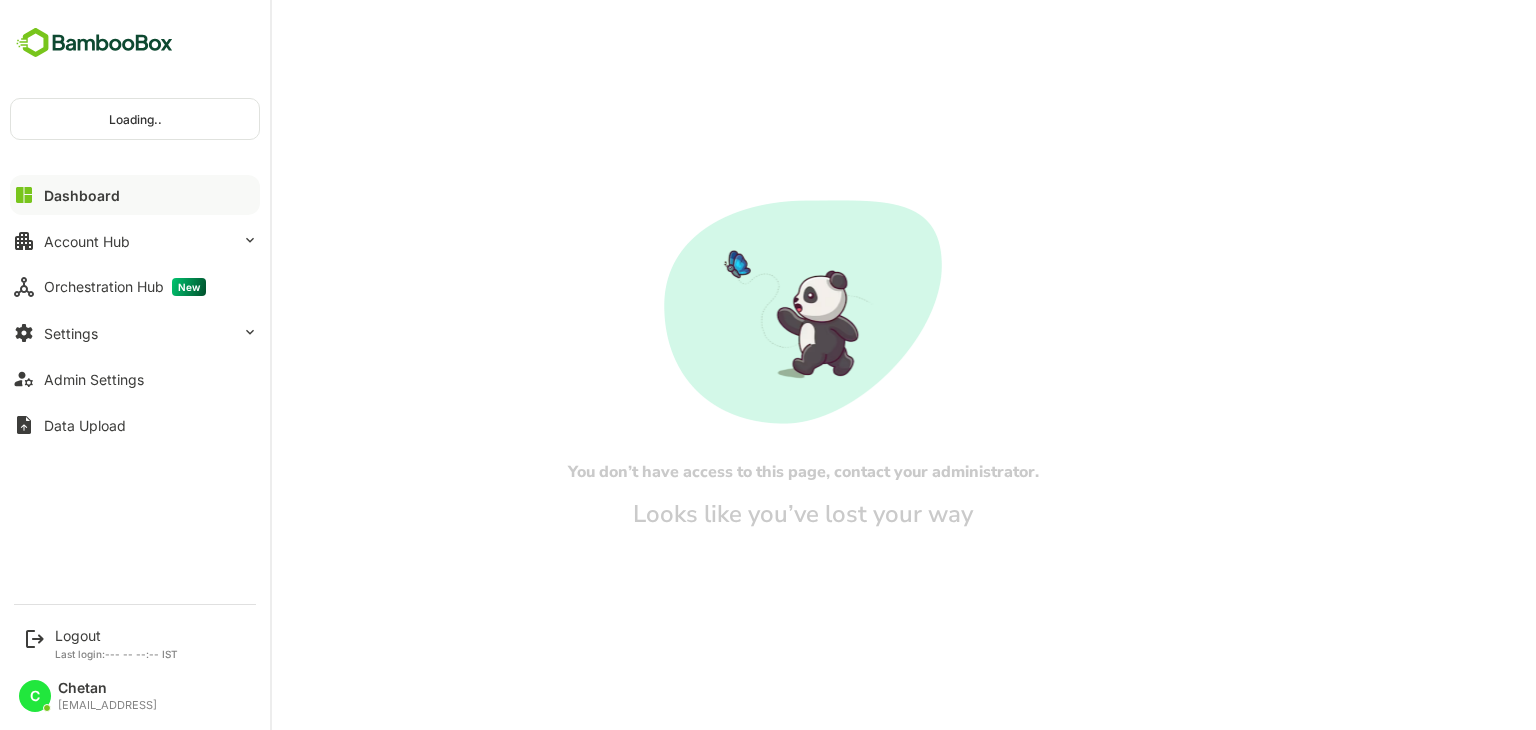click on "Dashboard" at bounding box center (82, 195) 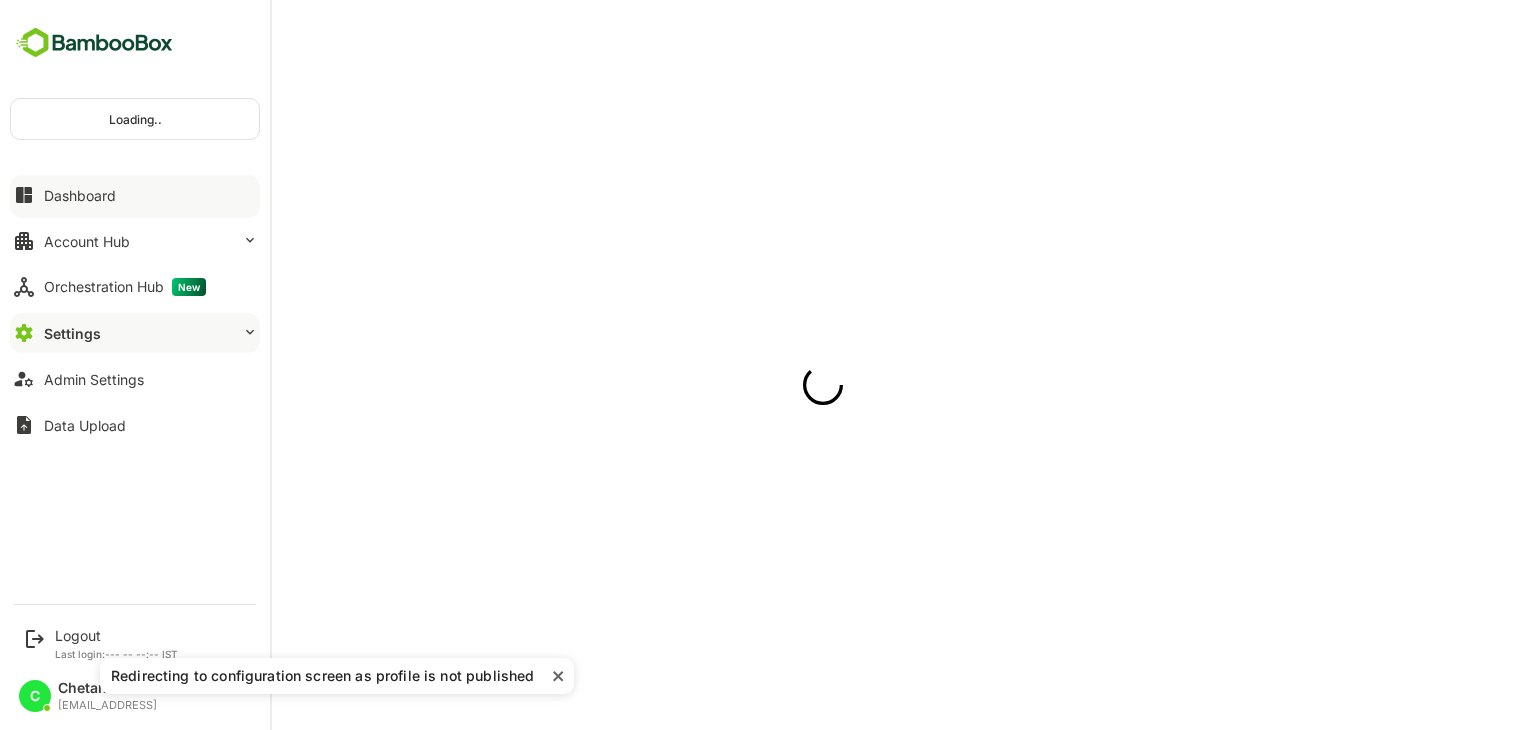 scroll, scrollTop: 0, scrollLeft: 0, axis: both 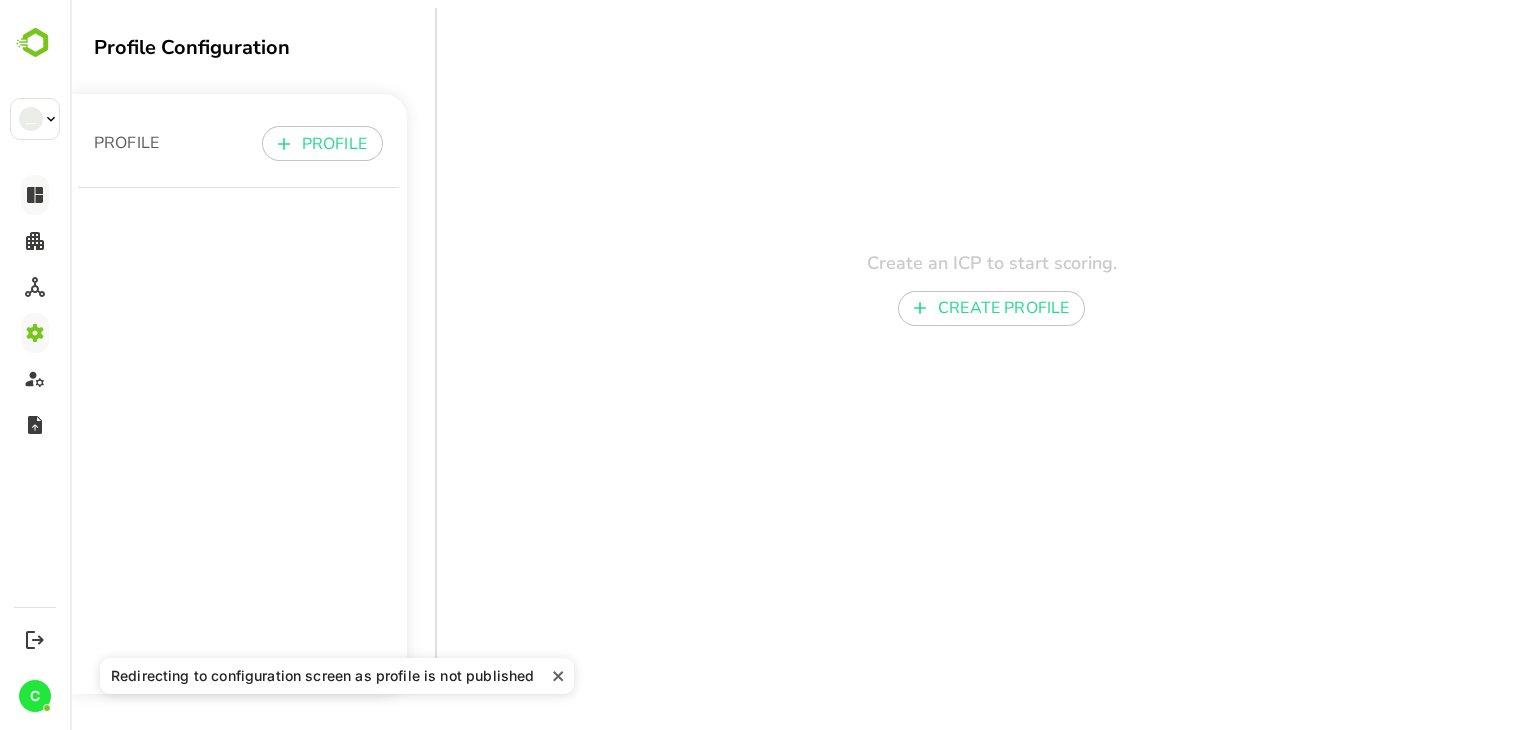 type 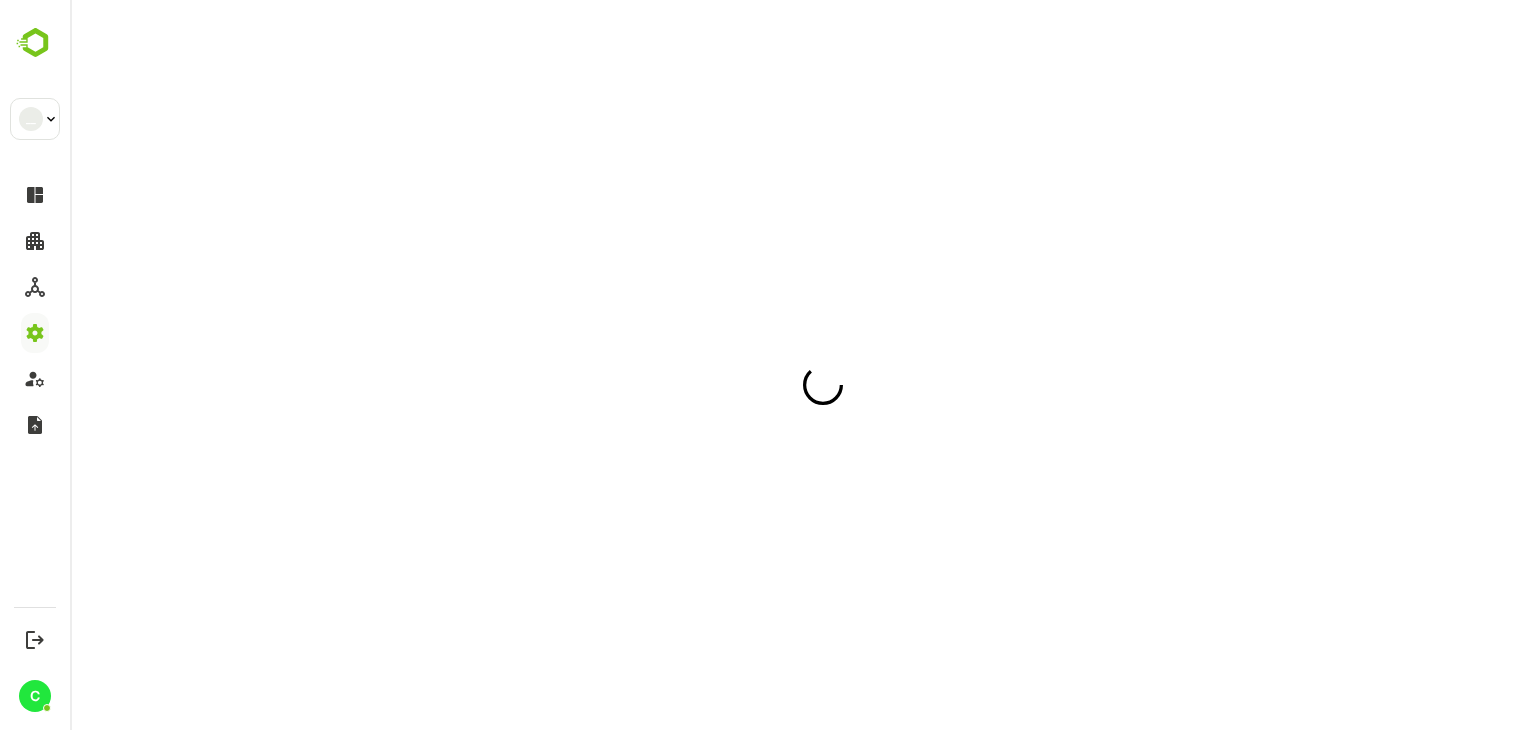 scroll, scrollTop: 0, scrollLeft: 0, axis: both 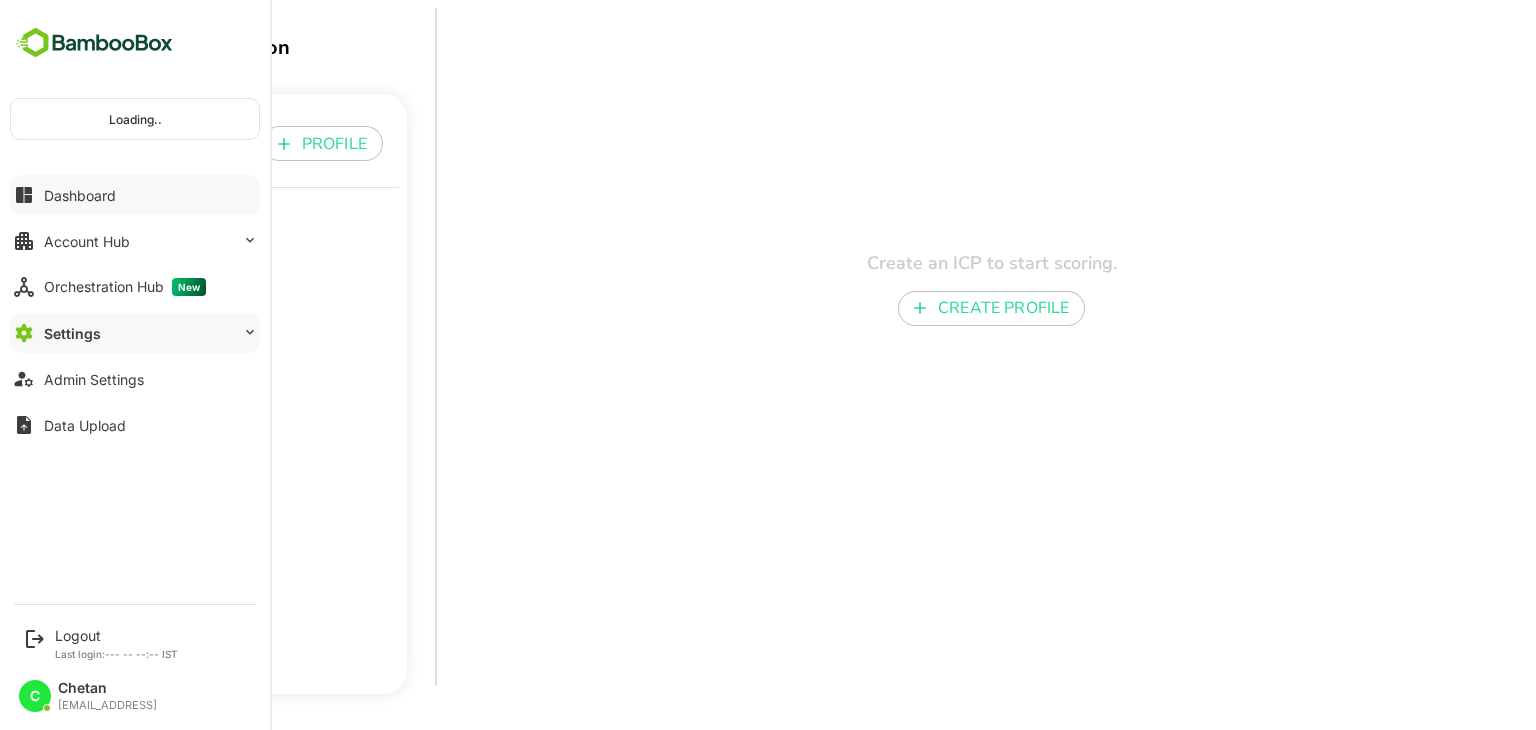 click on "Dashboard" at bounding box center [80, 195] 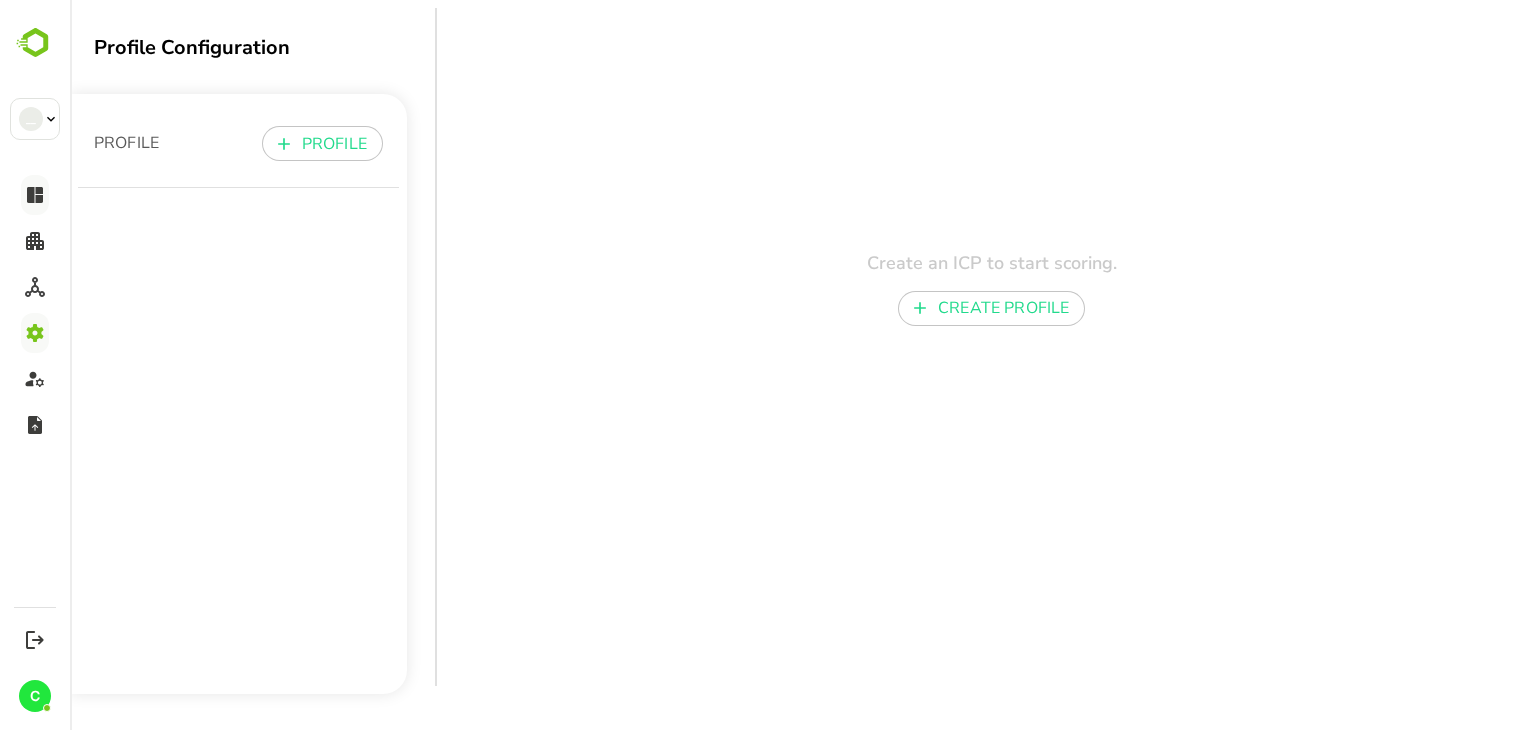 type 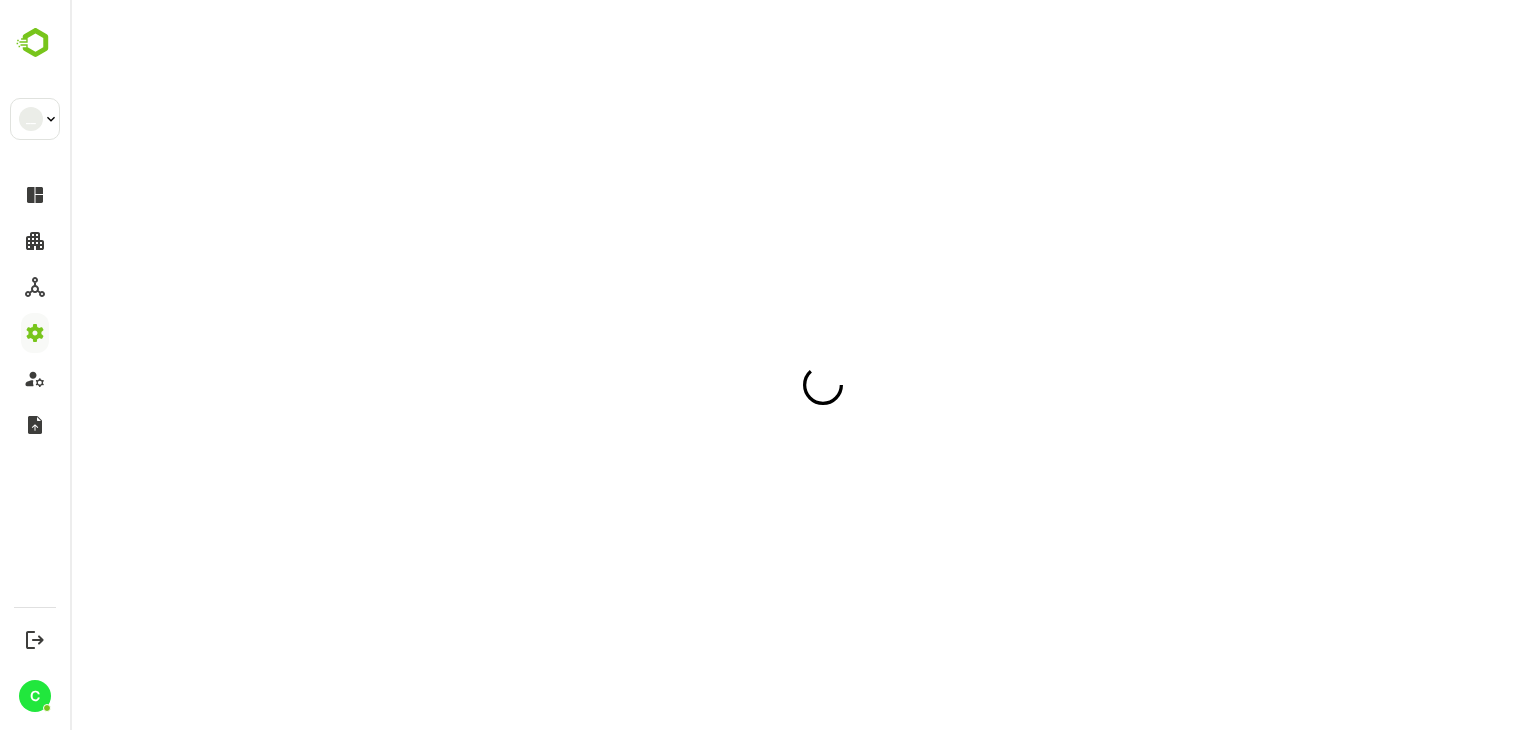 scroll, scrollTop: 0, scrollLeft: 0, axis: both 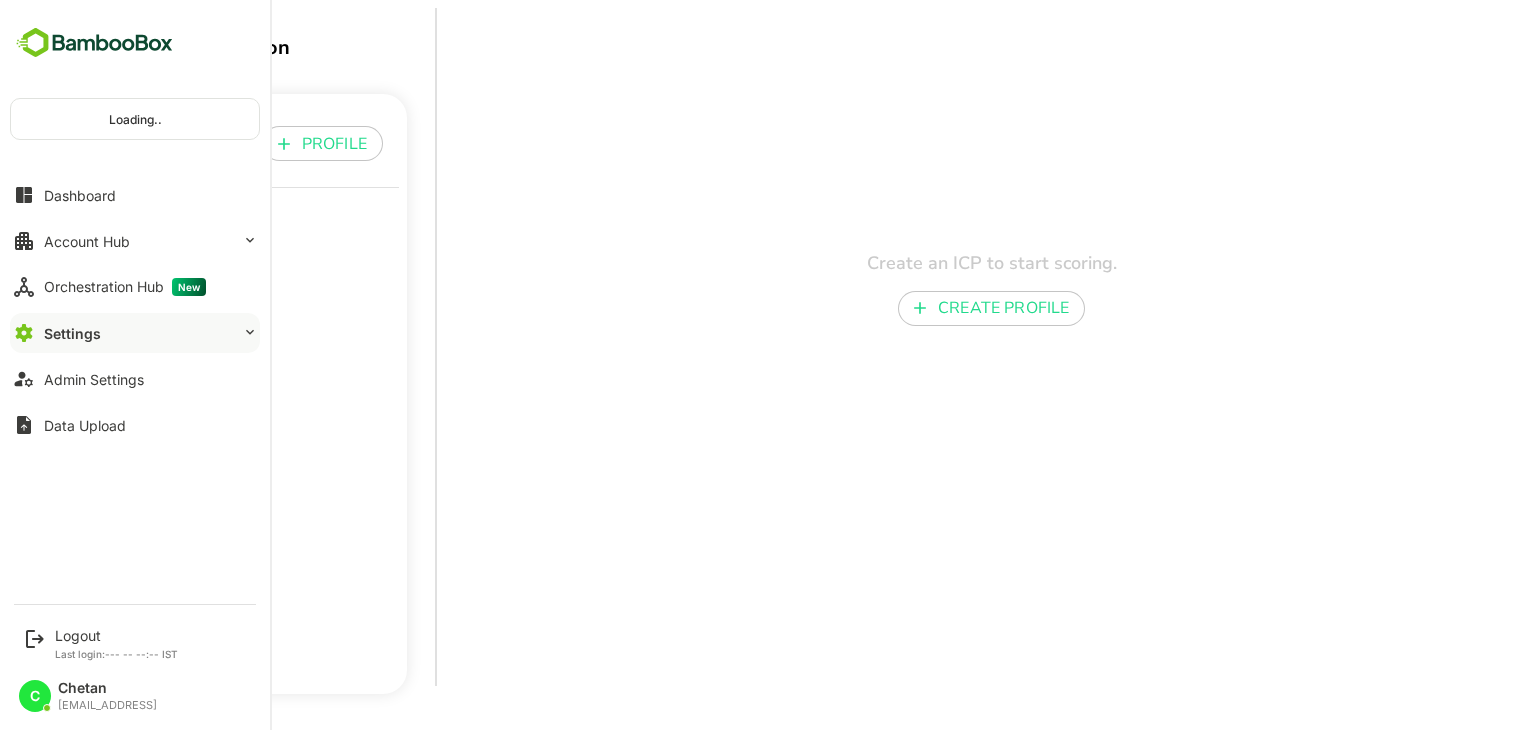 click on "Dashboard" at bounding box center (80, 195) 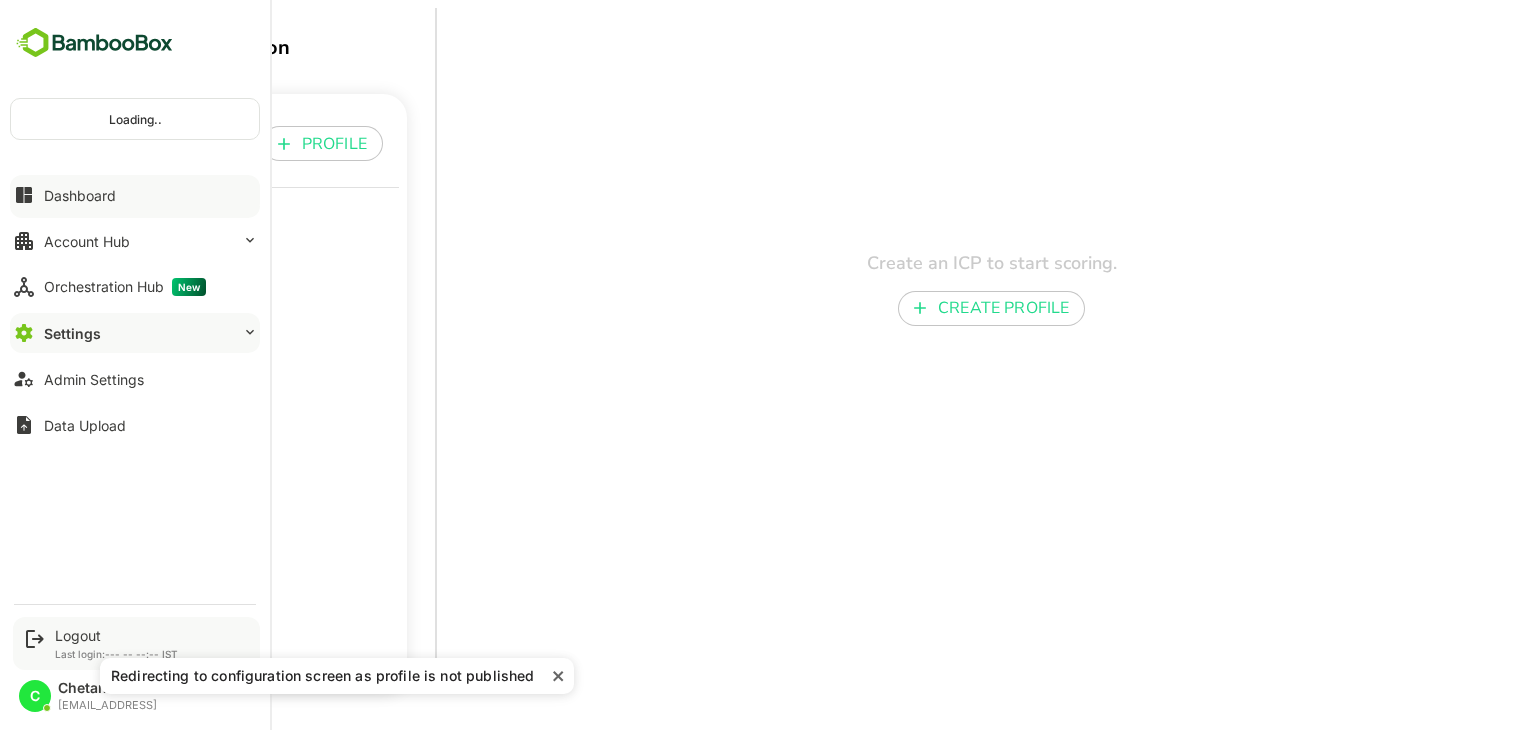 click on "Logout Last login:  --- --   --:--   IST" at bounding box center [136, 643] 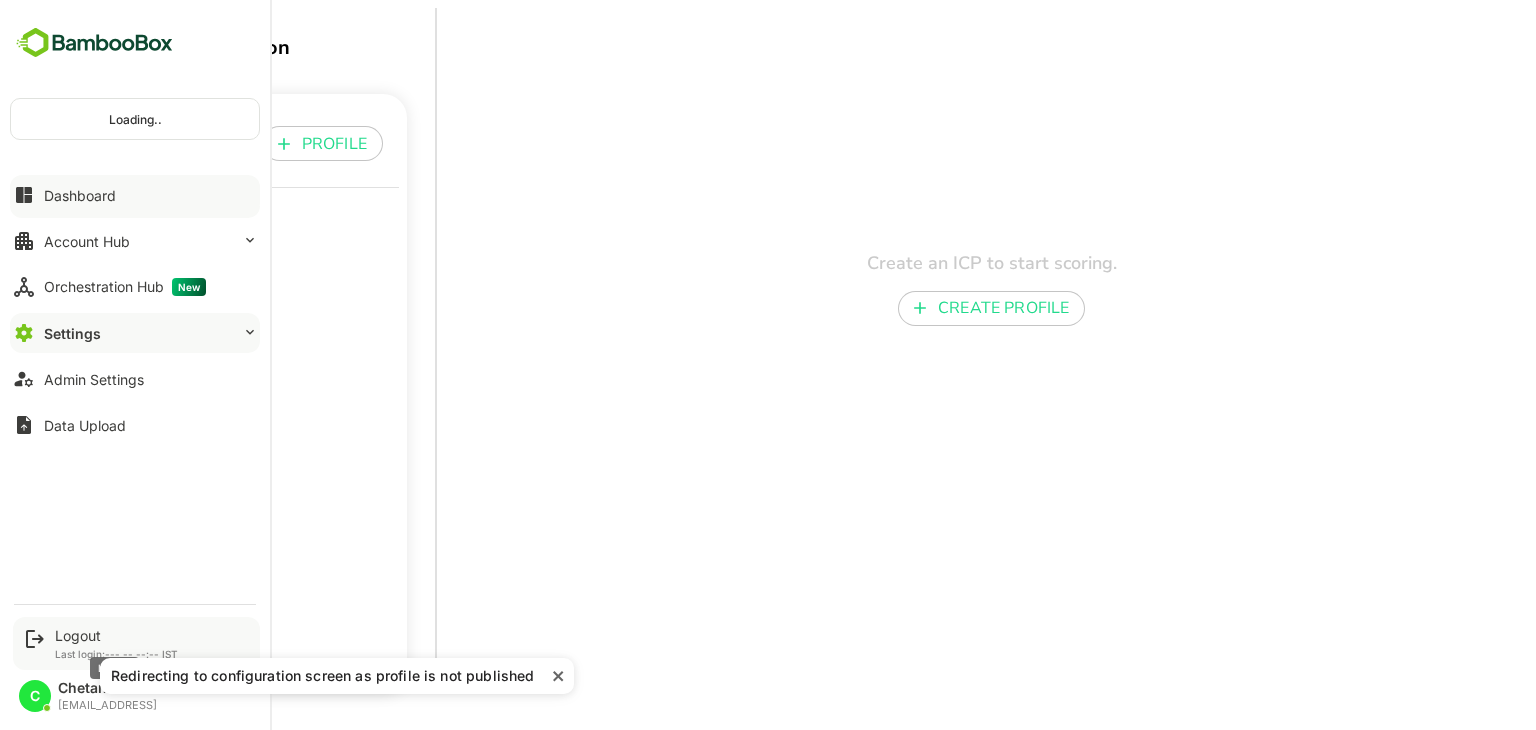 drag, startPoint x: 85, startPoint y: 633, endPoint x: 66, endPoint y: 637, distance: 19.416489 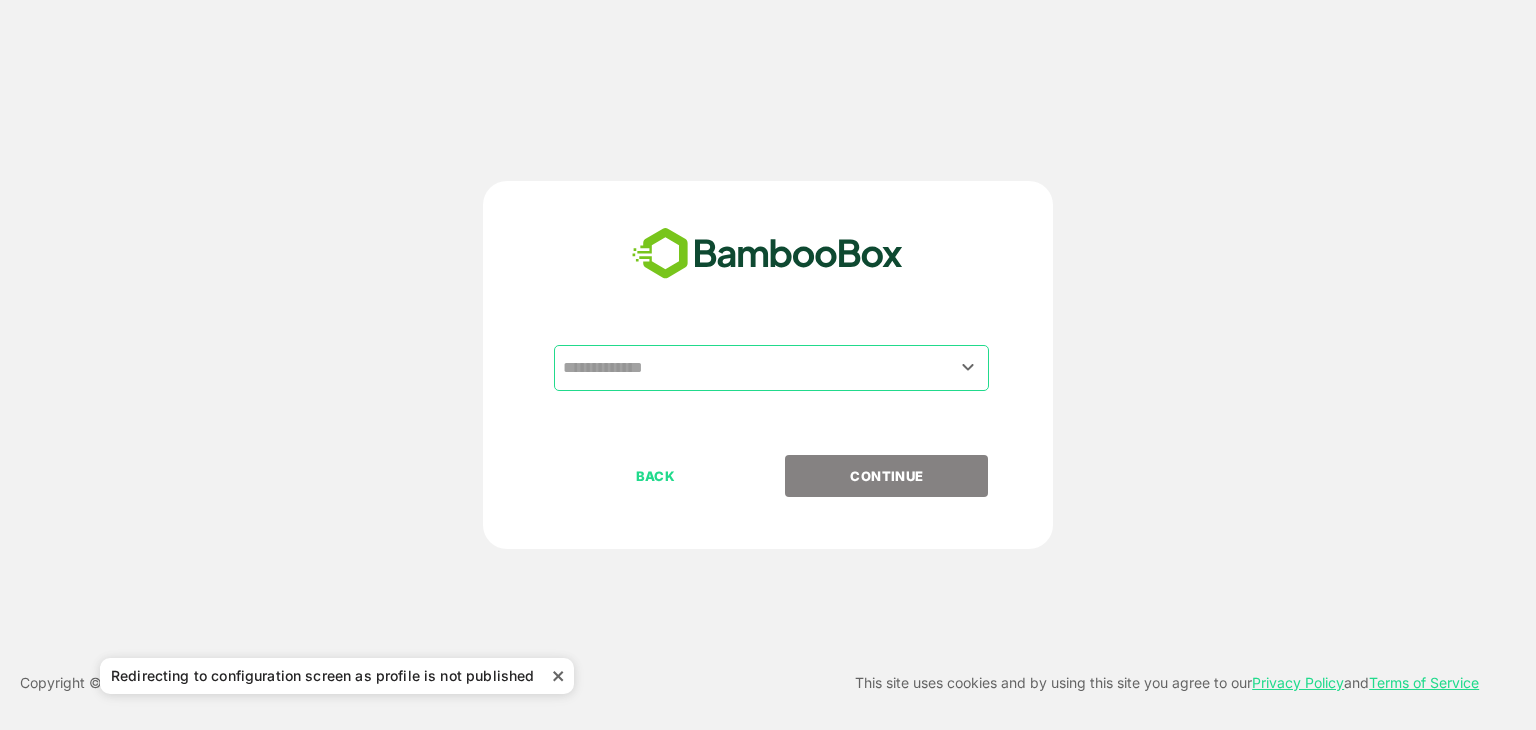 click at bounding box center (771, 368) 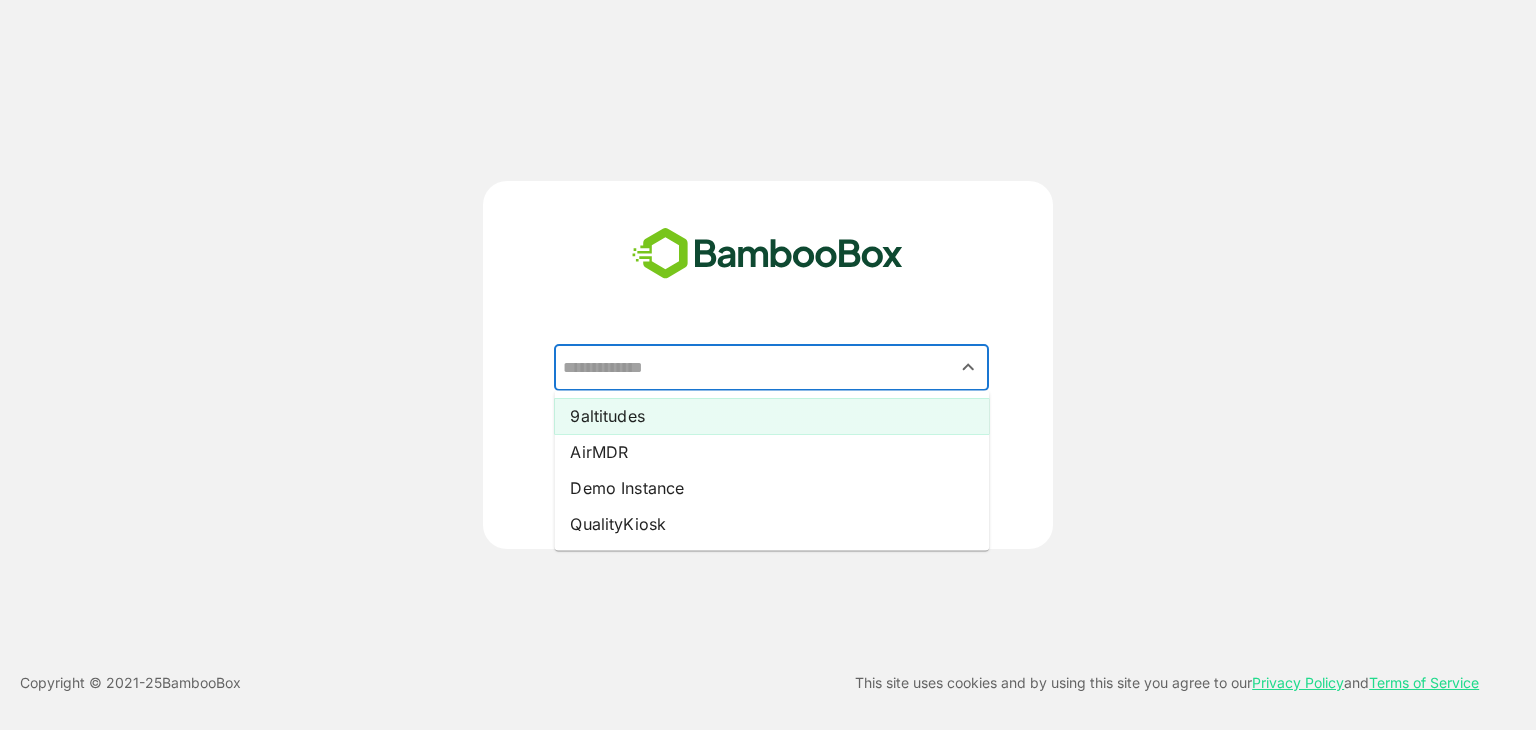 click on "9altitudes" at bounding box center [771, 416] 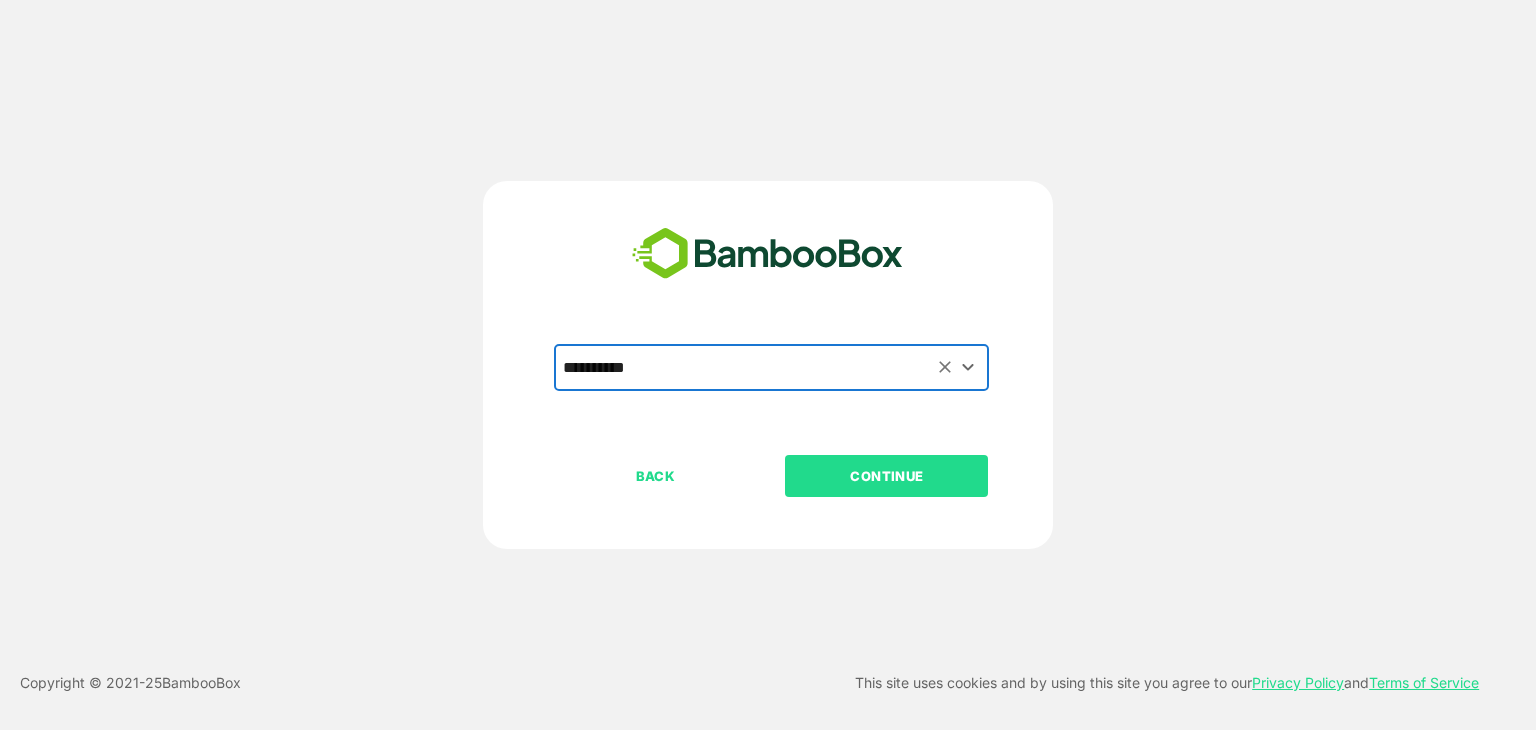 click on "CONTINUE" at bounding box center (887, 476) 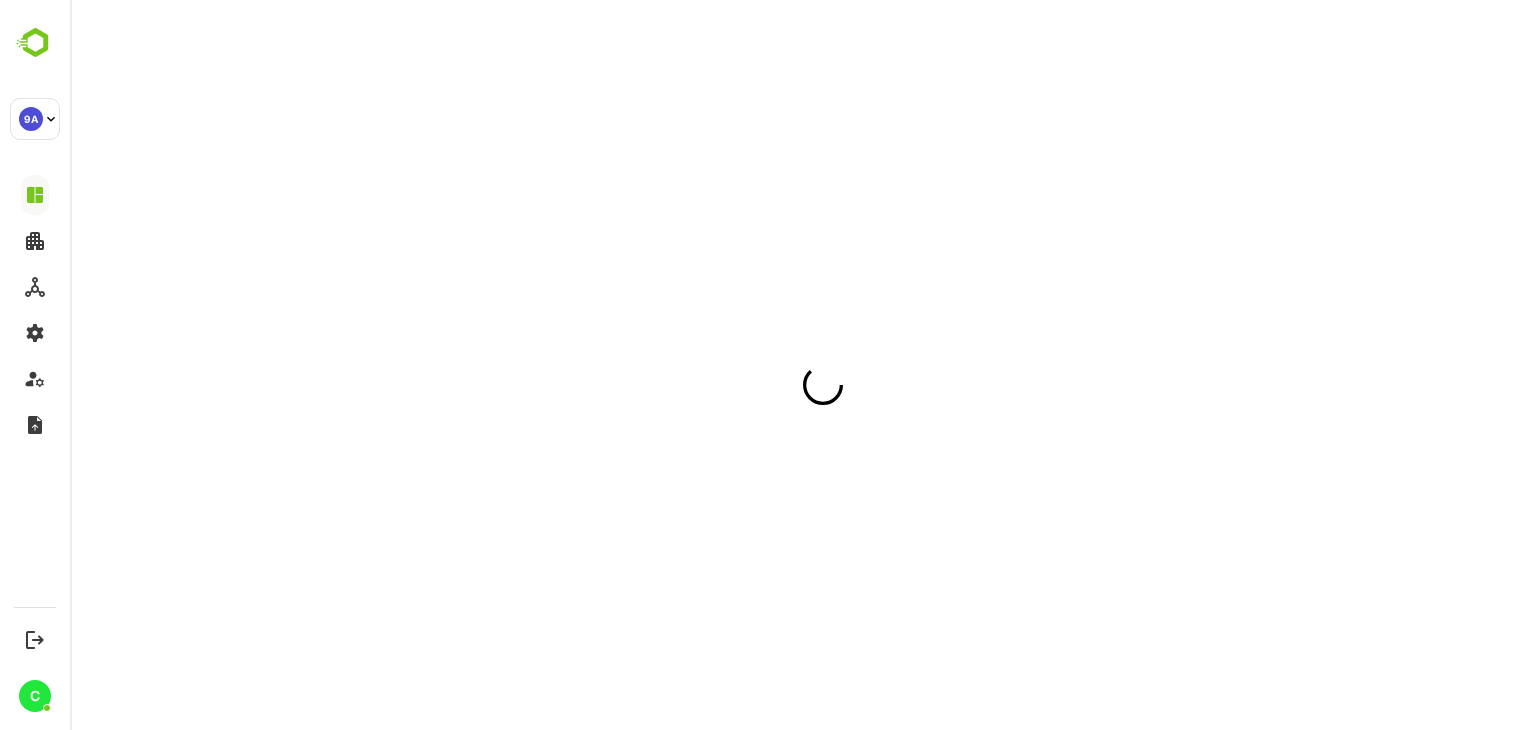 scroll, scrollTop: 0, scrollLeft: 0, axis: both 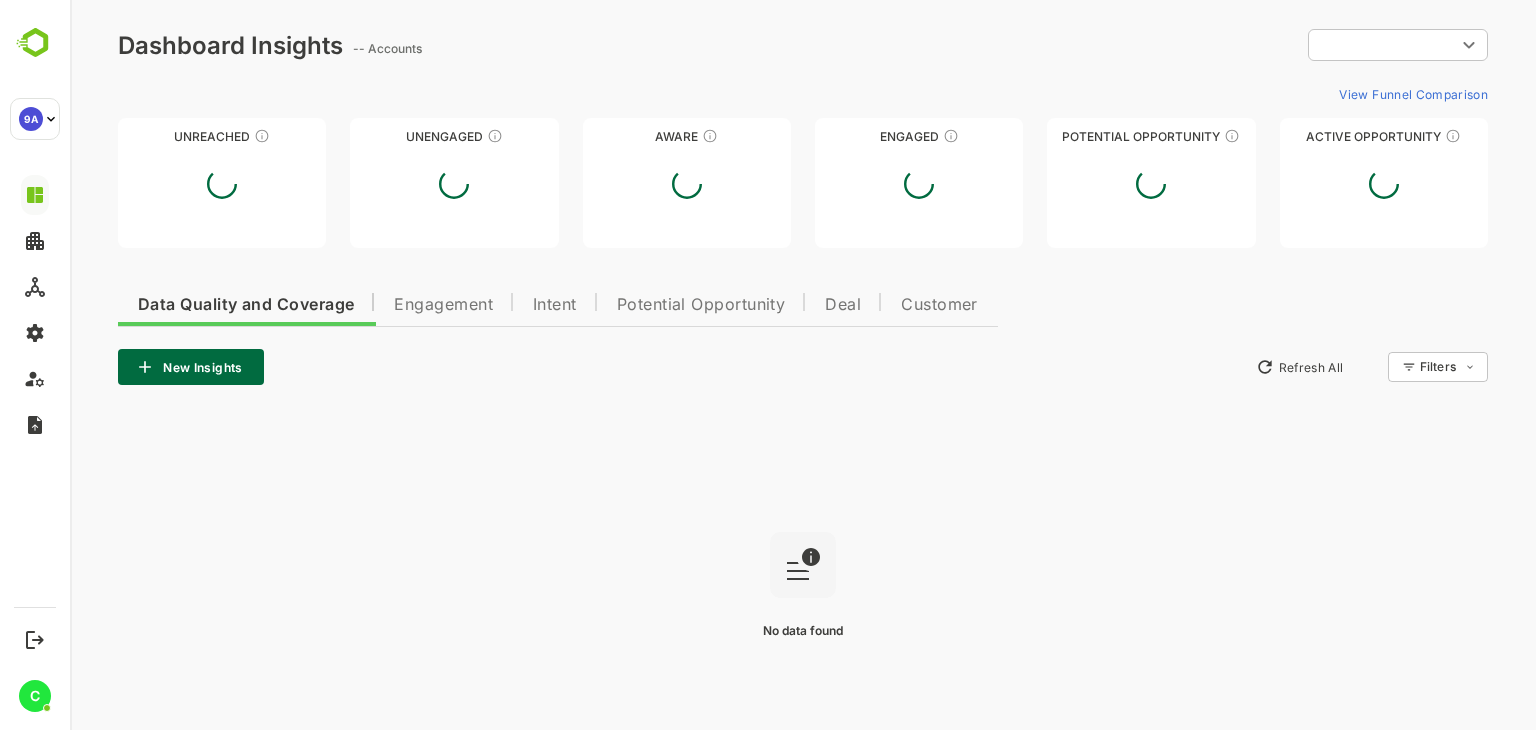 type on "**********" 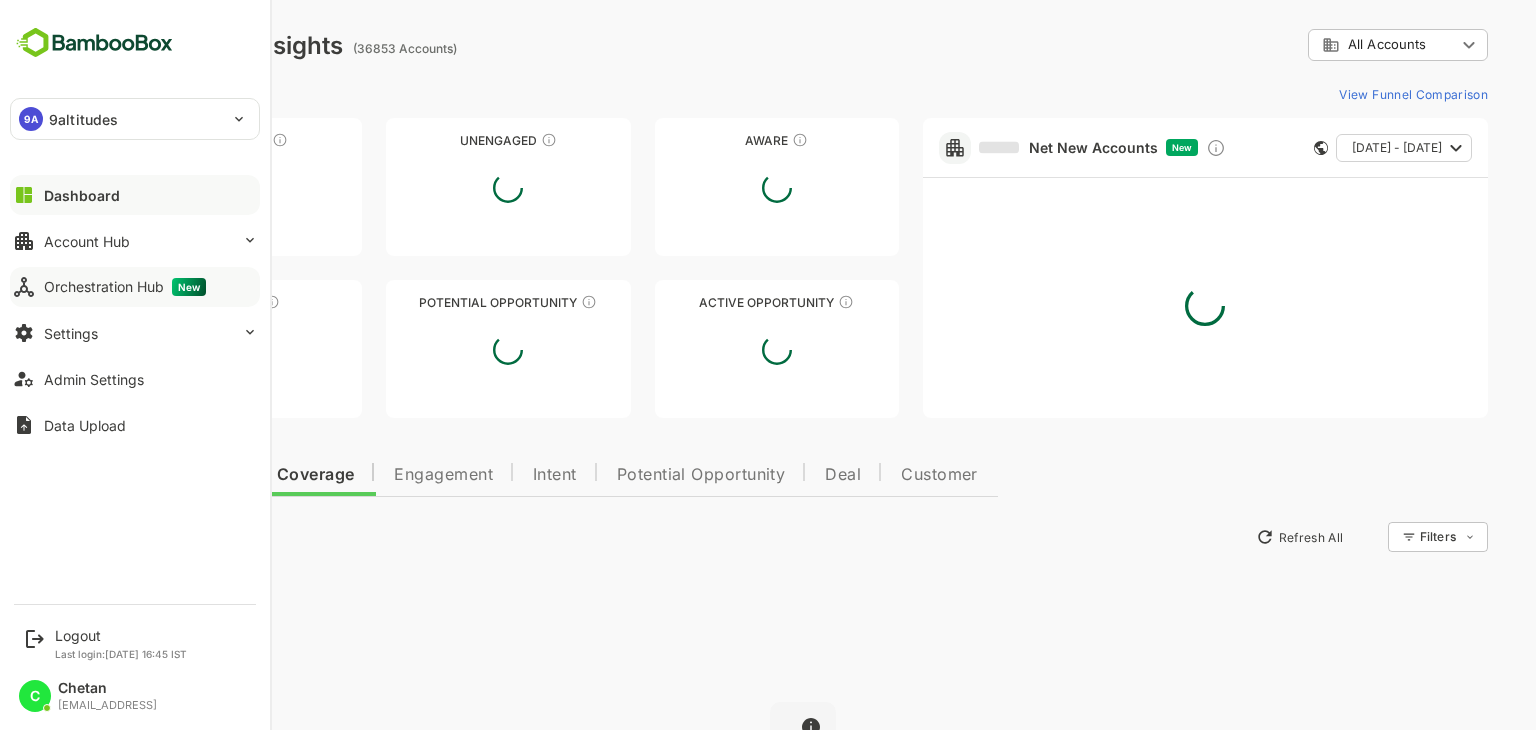click on "Orchestration Hub New" at bounding box center (125, 287) 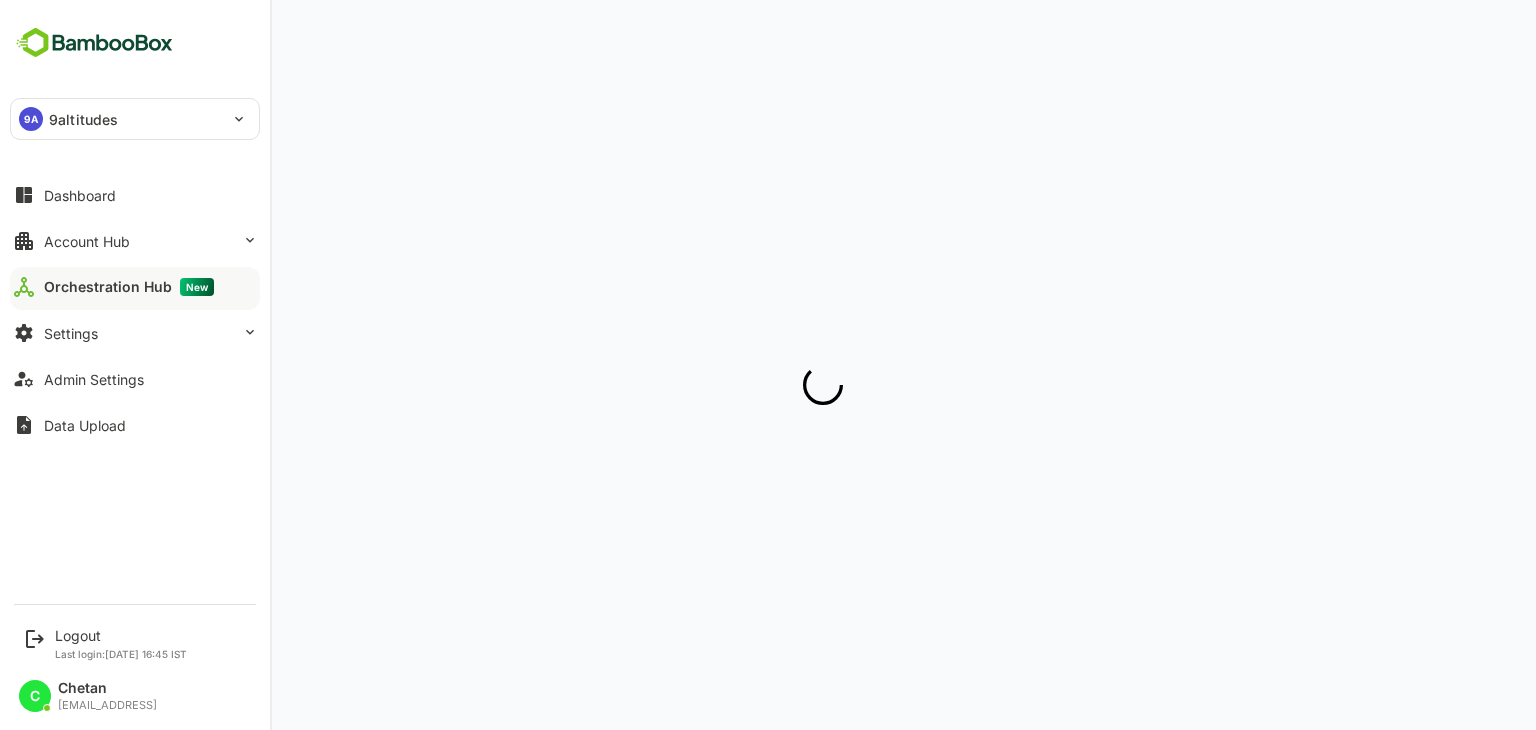 scroll, scrollTop: 0, scrollLeft: 0, axis: both 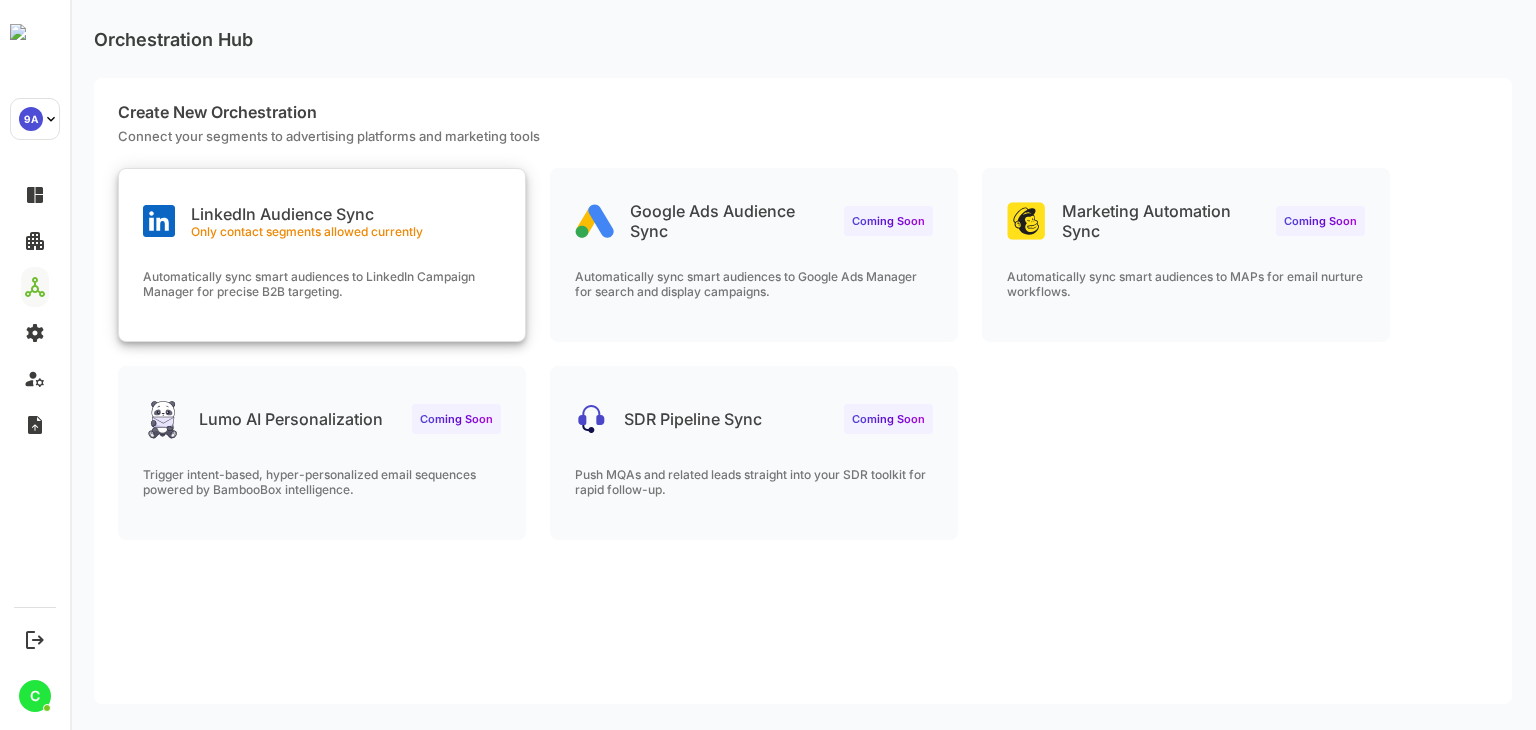 click on "LinkedIn Audience Sync Only contact segments allowed currently Automatically sync smart audiences to LinkedIn Campaign Manager for precise B2B targeting." at bounding box center (322, 255) 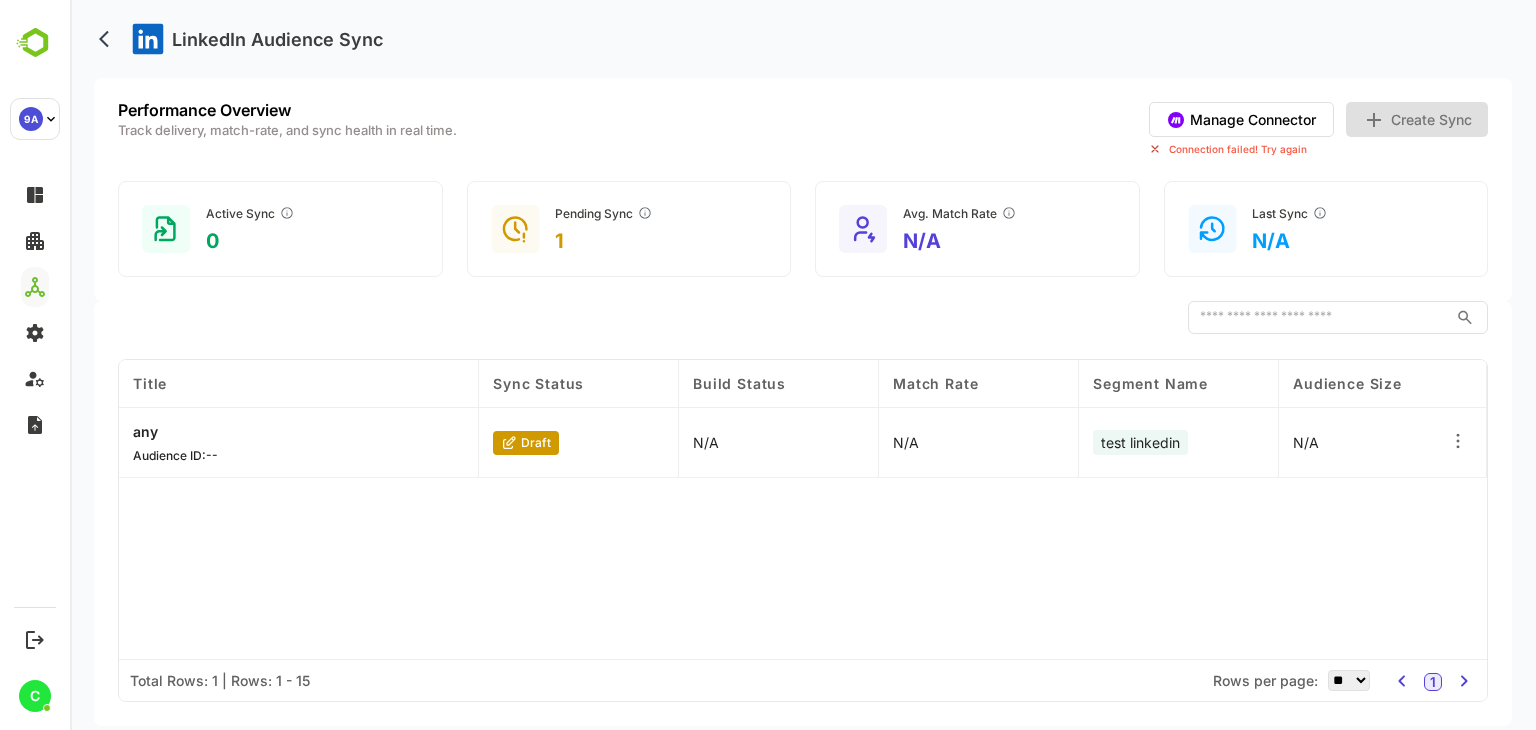 click 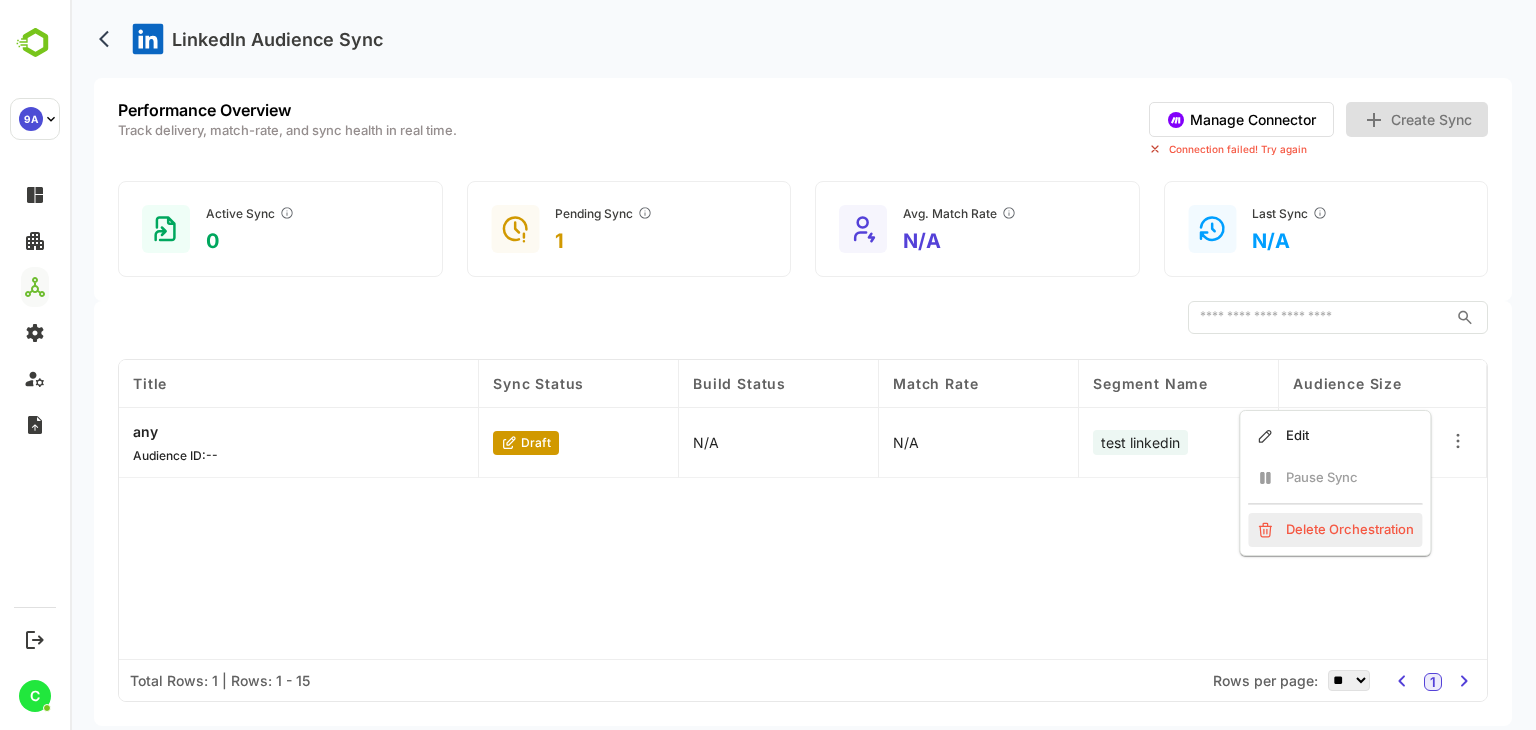 click on "Delete Orchestration" at bounding box center [1335, 530] 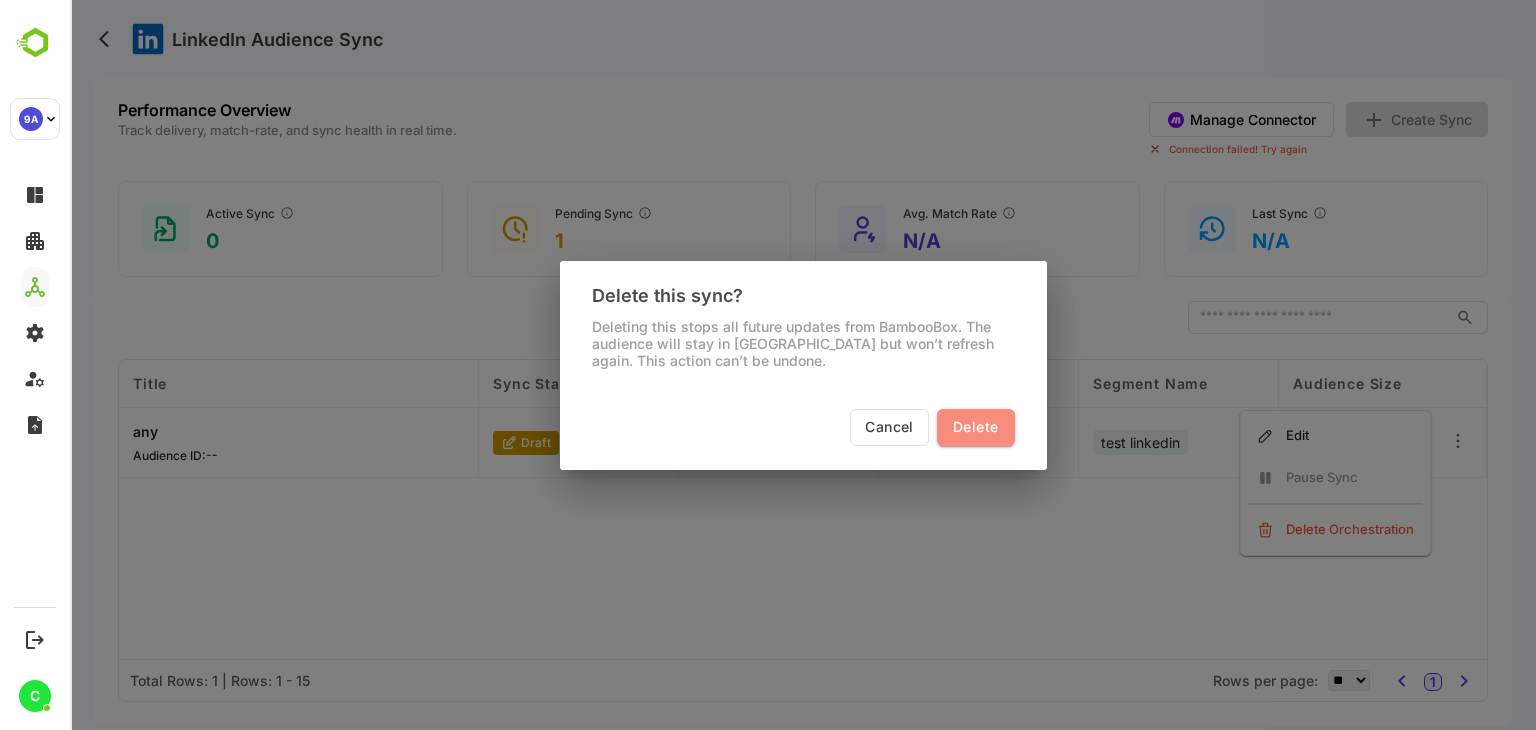 click on "Delete" at bounding box center [975, 427] 